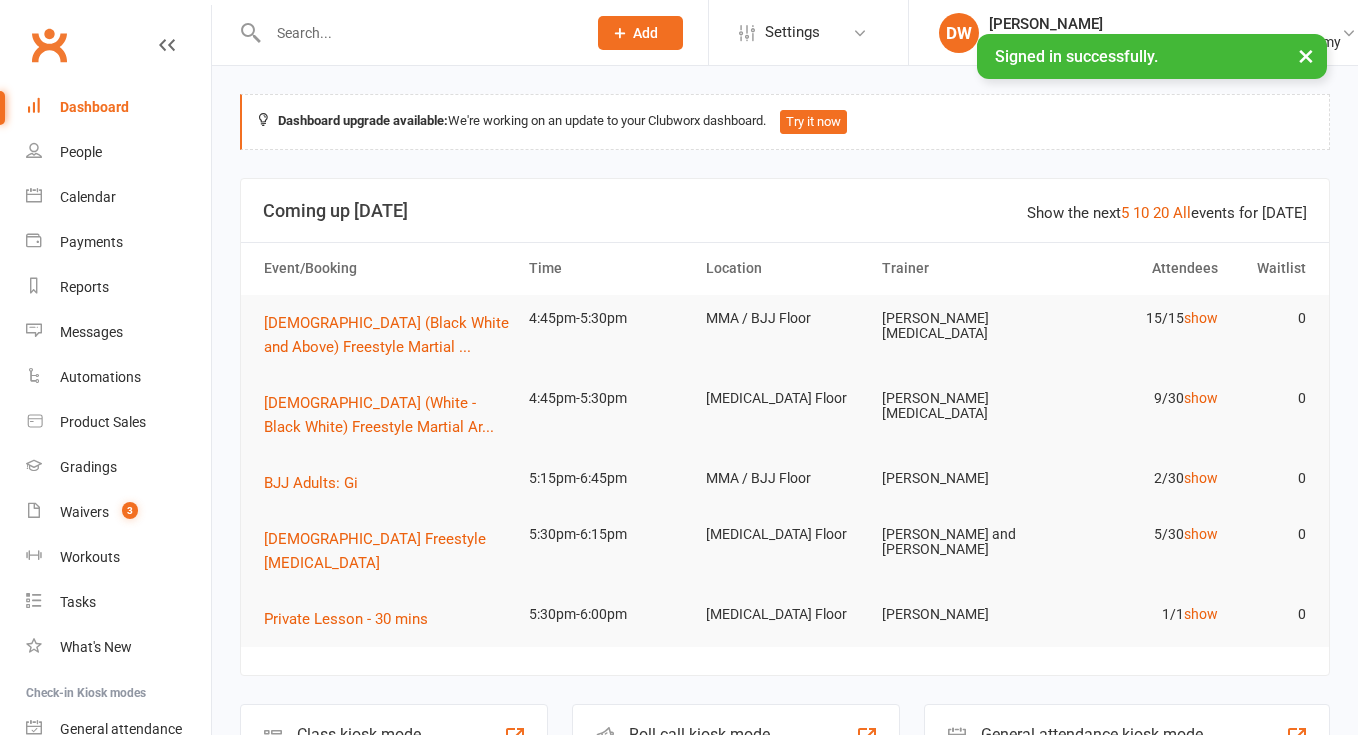 scroll, scrollTop: 342, scrollLeft: 0, axis: vertical 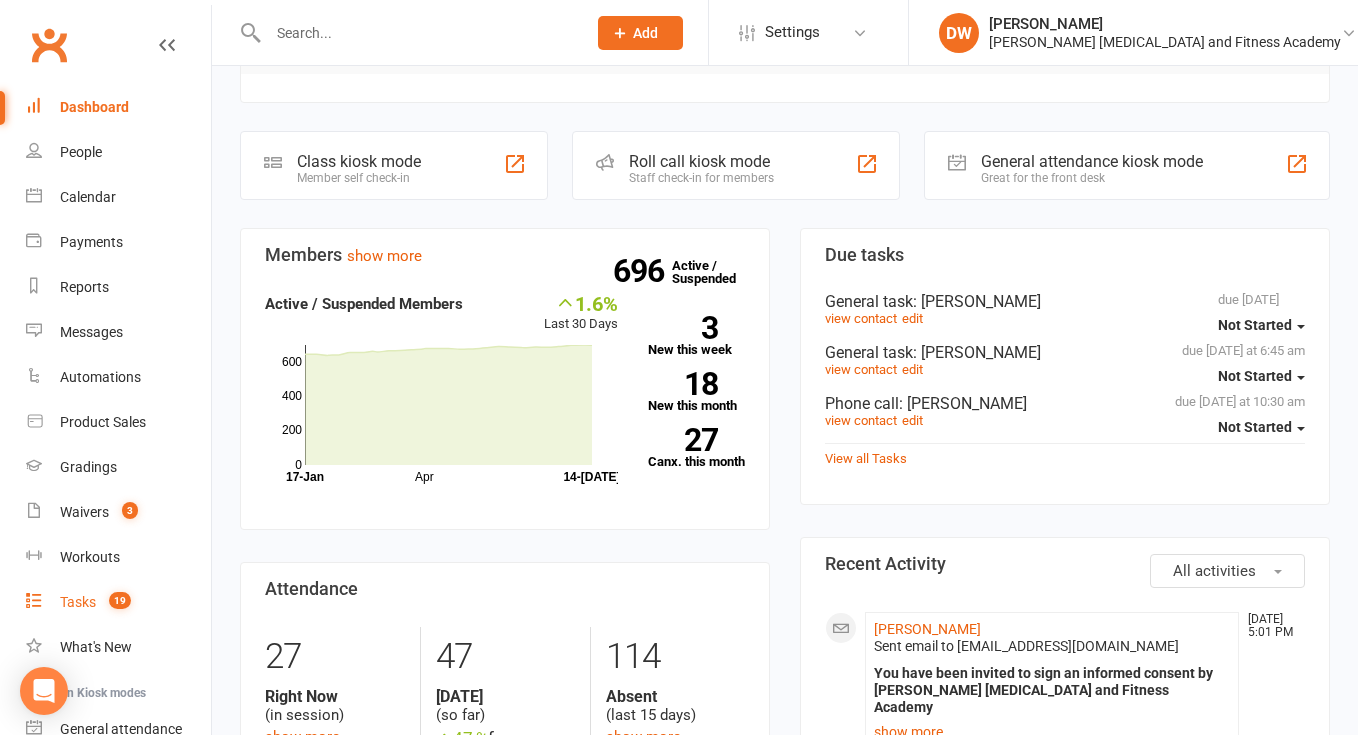 click on "Tasks" at bounding box center (78, 602) 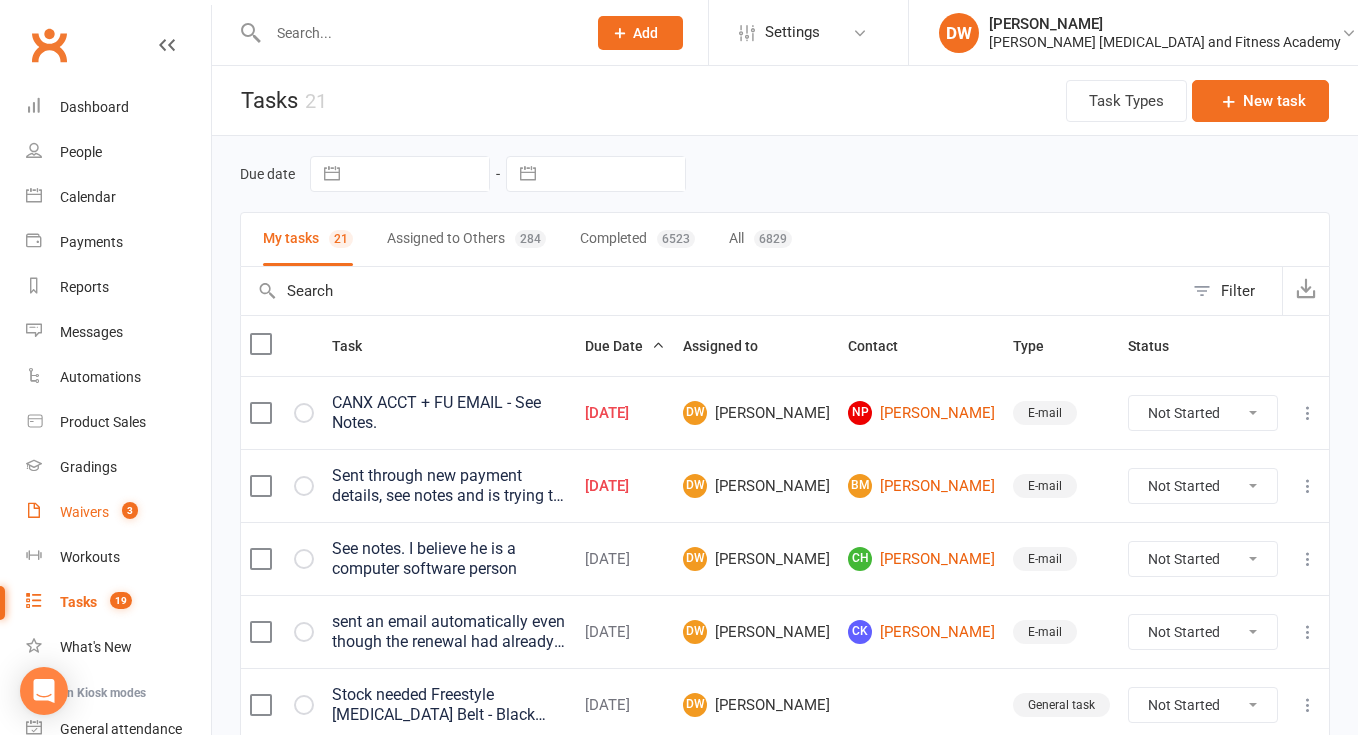 click on "Waivers   3" at bounding box center [118, 512] 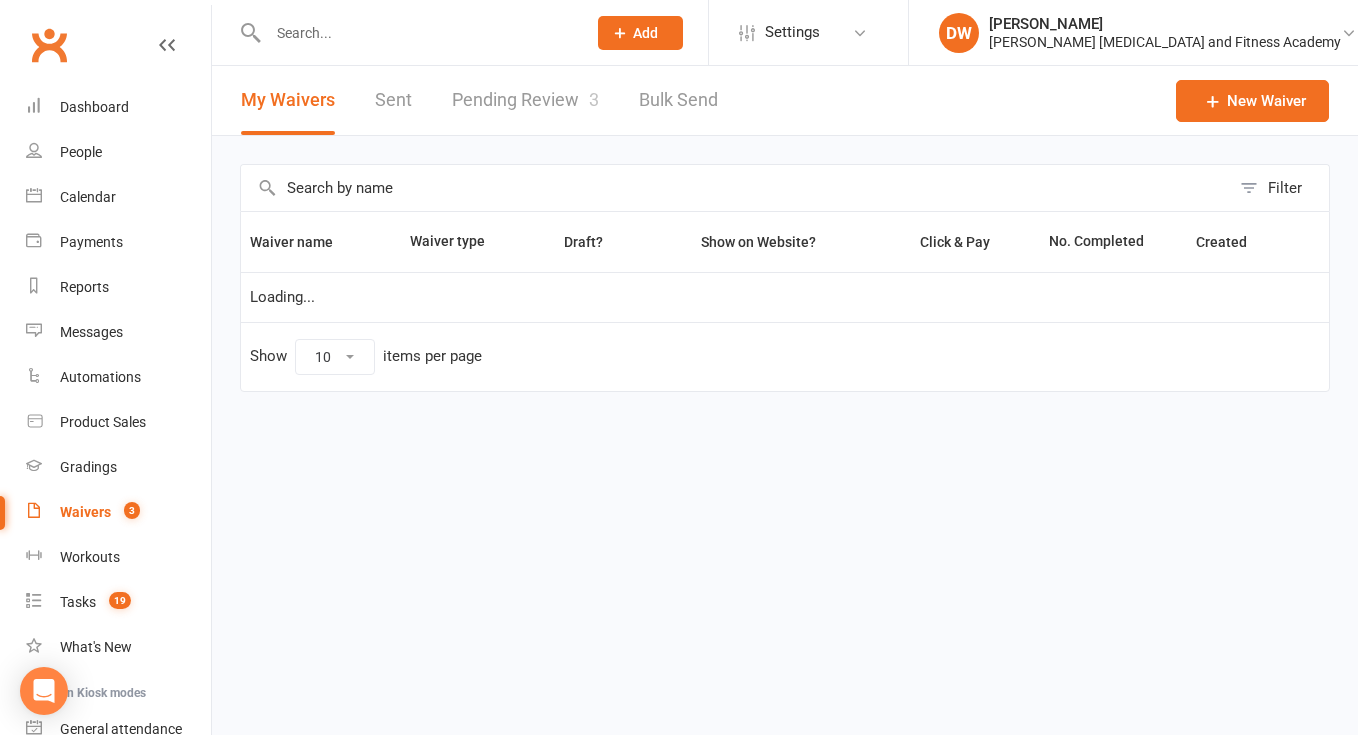 select on "100" 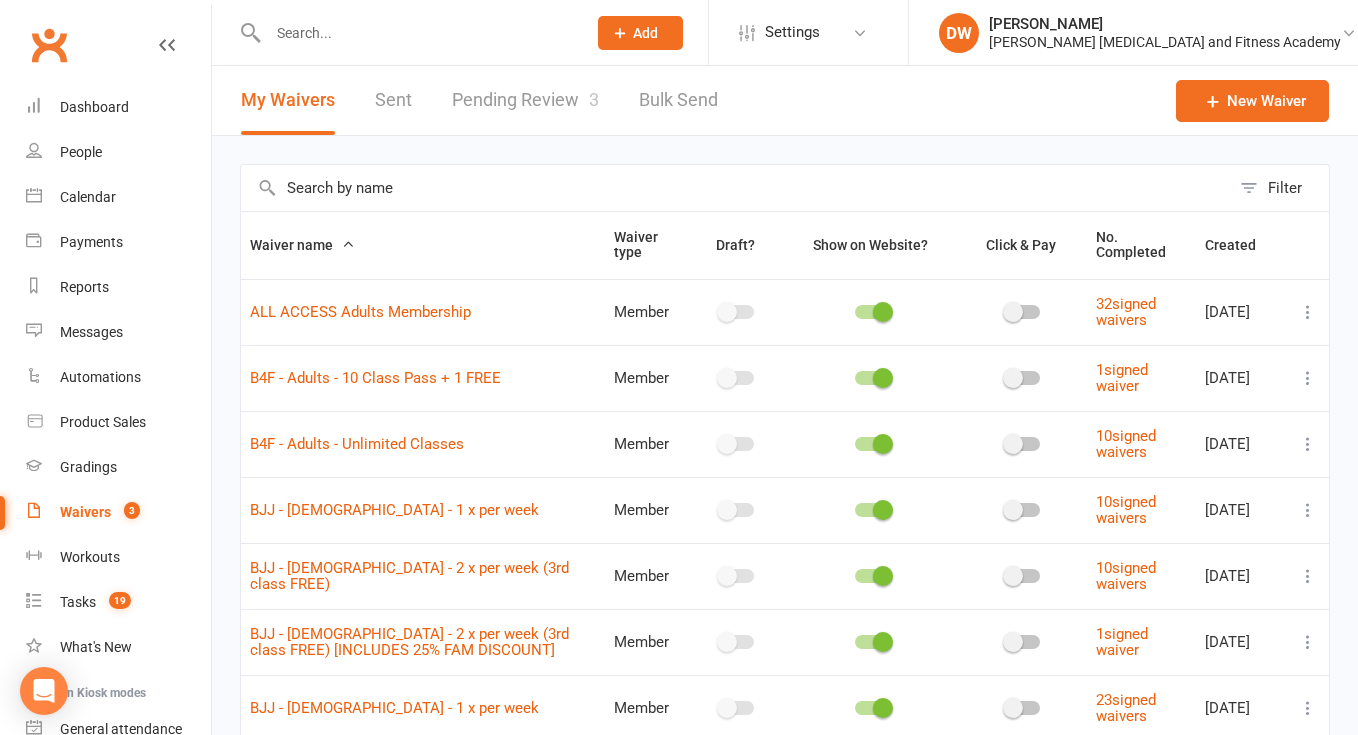 click on "Pending Review 3" at bounding box center (525, 100) 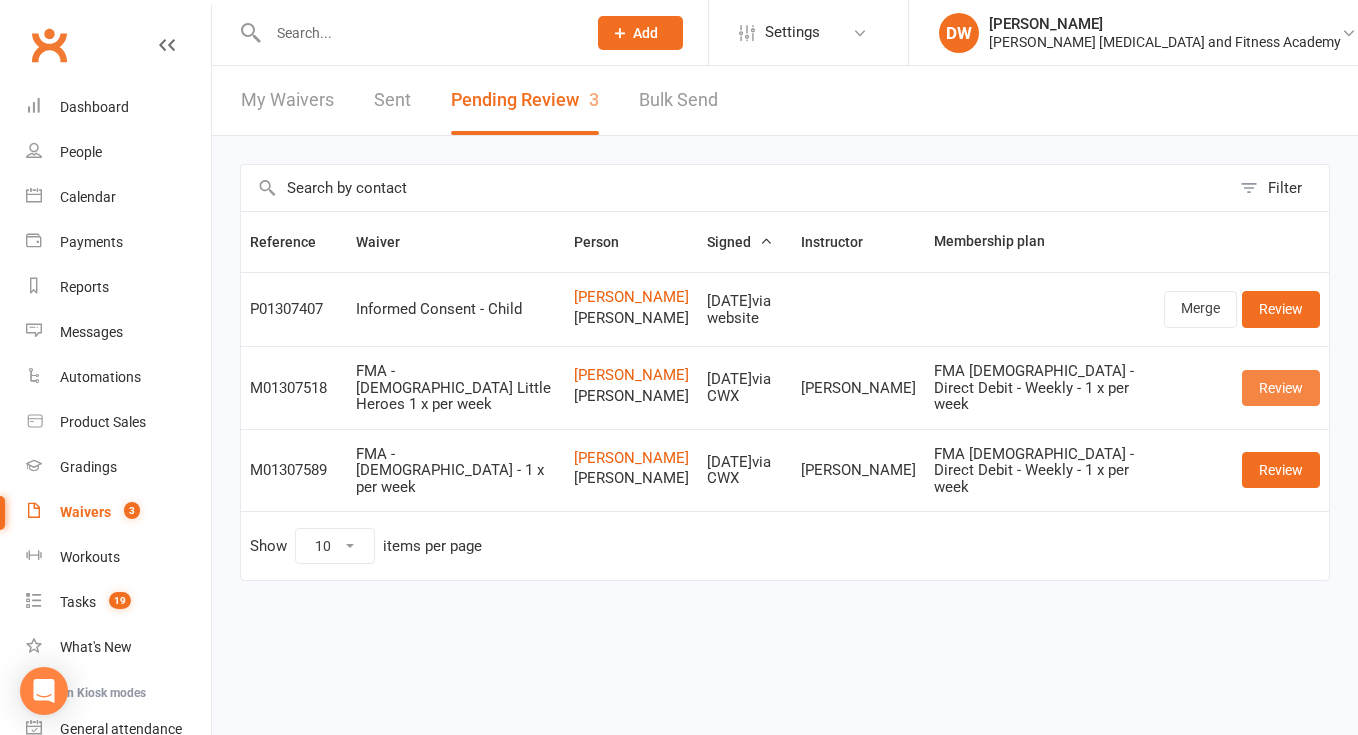 click on "Review" at bounding box center [1281, 388] 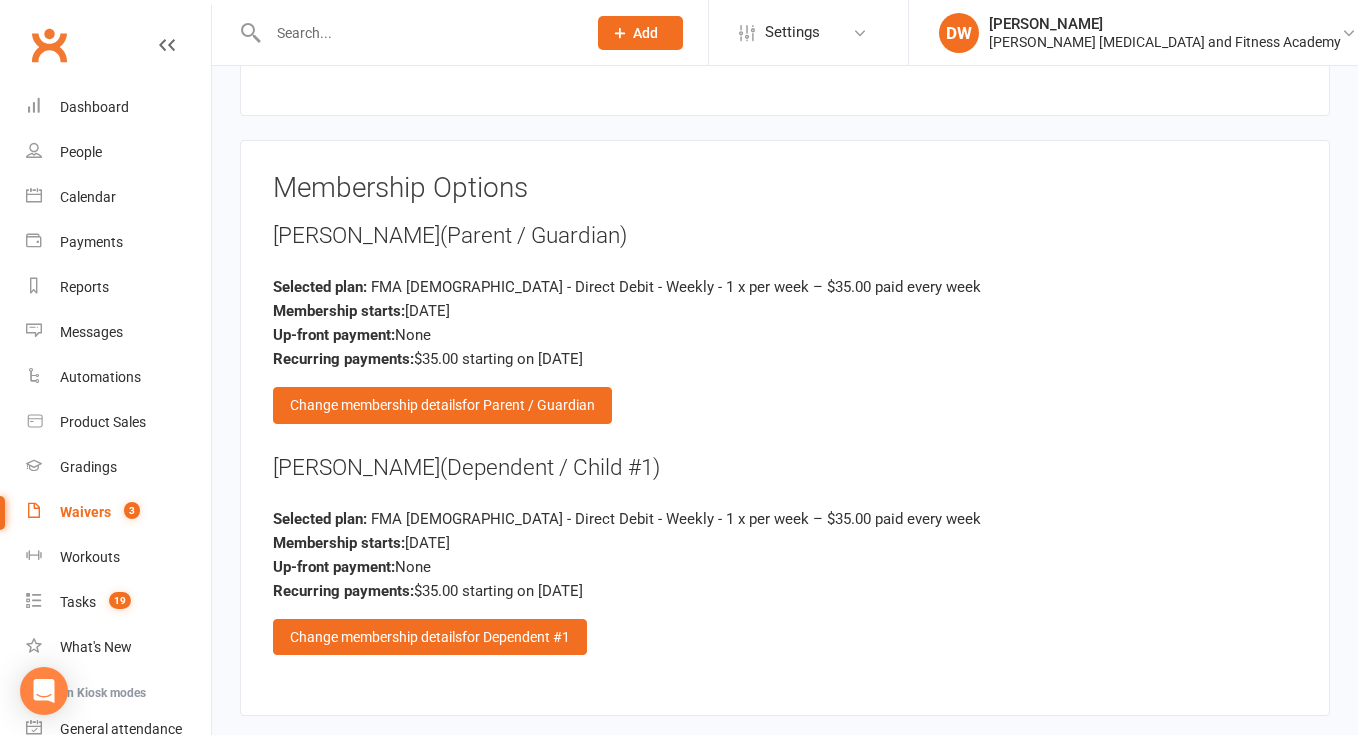 scroll, scrollTop: 2048, scrollLeft: 0, axis: vertical 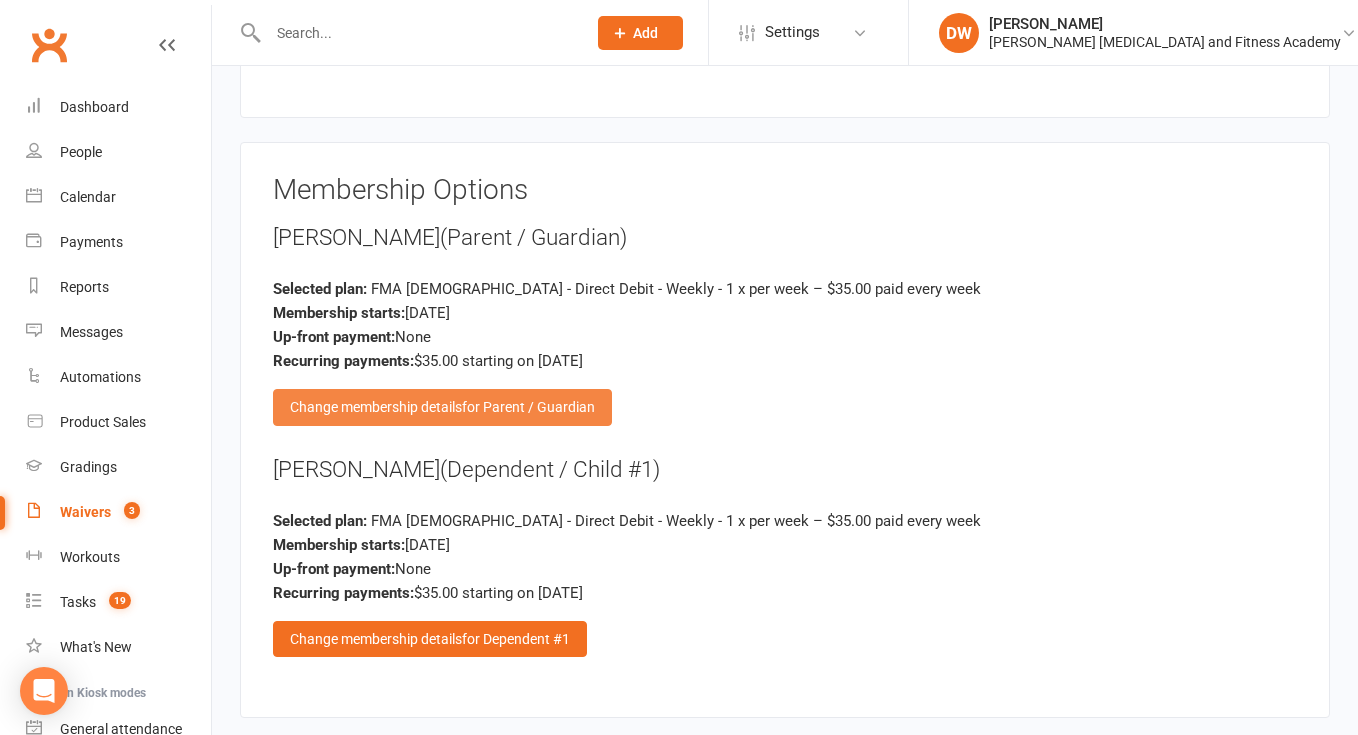 click on "Change membership details  for Parent / Guardian" at bounding box center (442, 407) 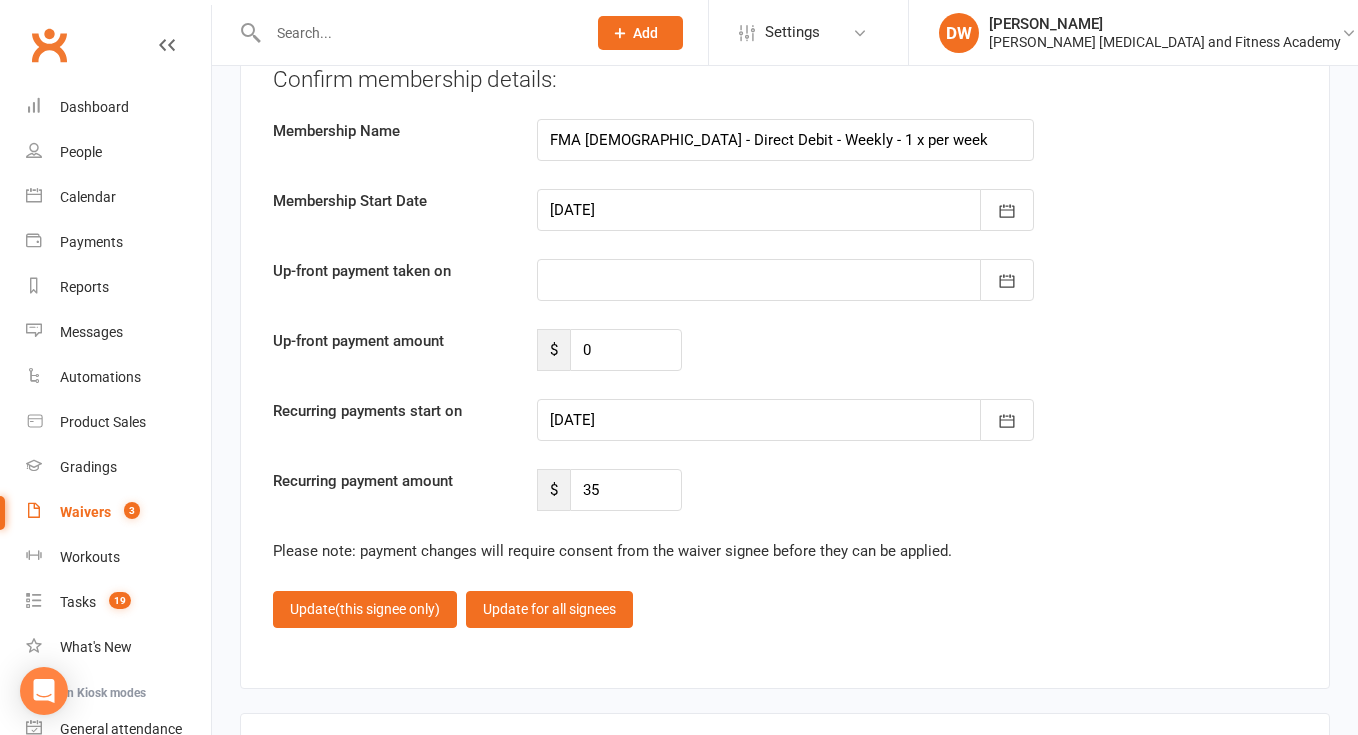 scroll, scrollTop: 7065, scrollLeft: 0, axis: vertical 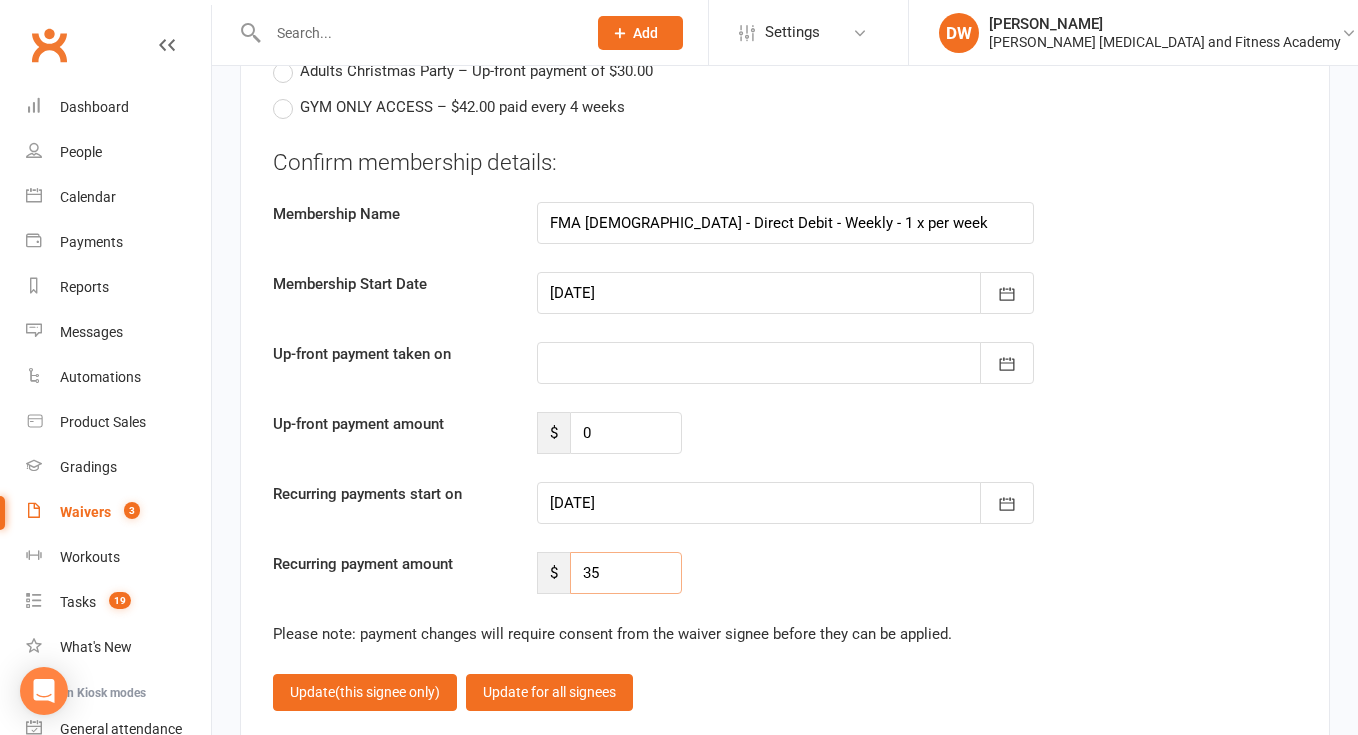 drag, startPoint x: 615, startPoint y: 528, endPoint x: 536, endPoint y: 527, distance: 79.00633 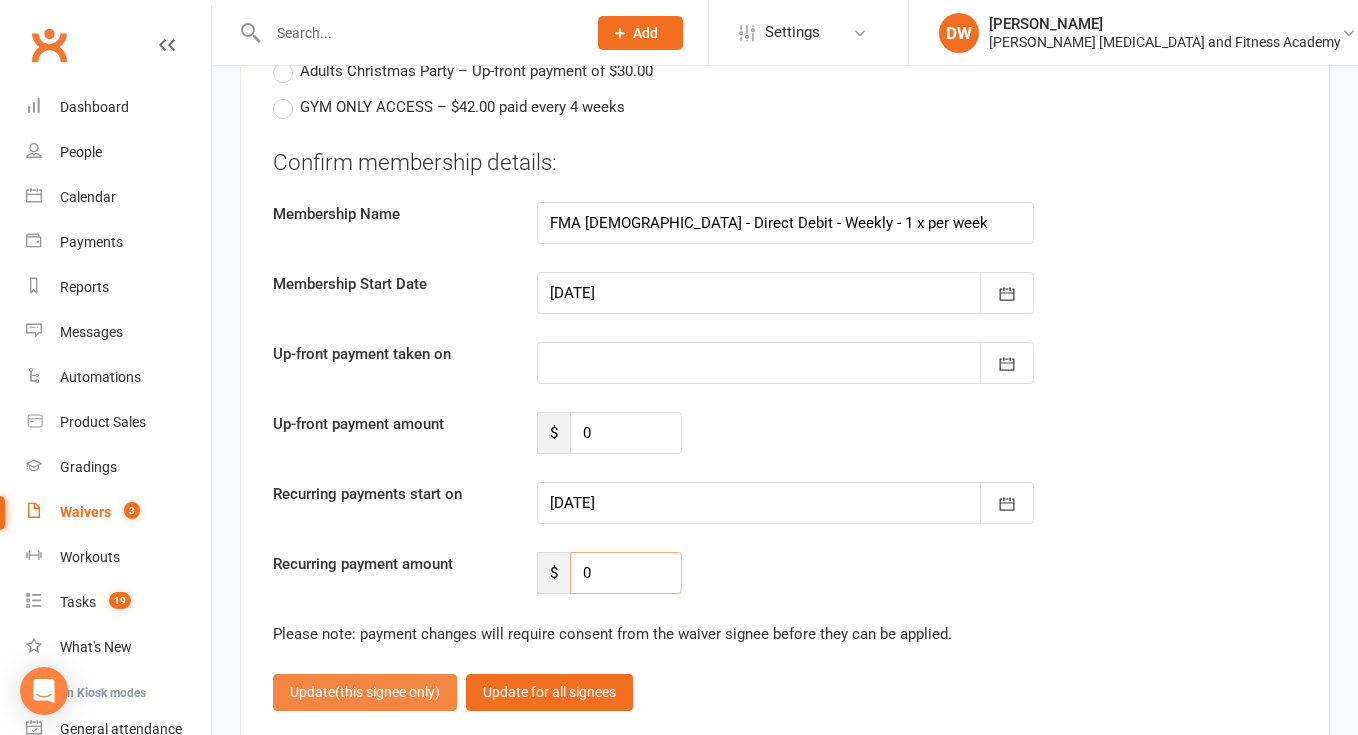 type on "0" 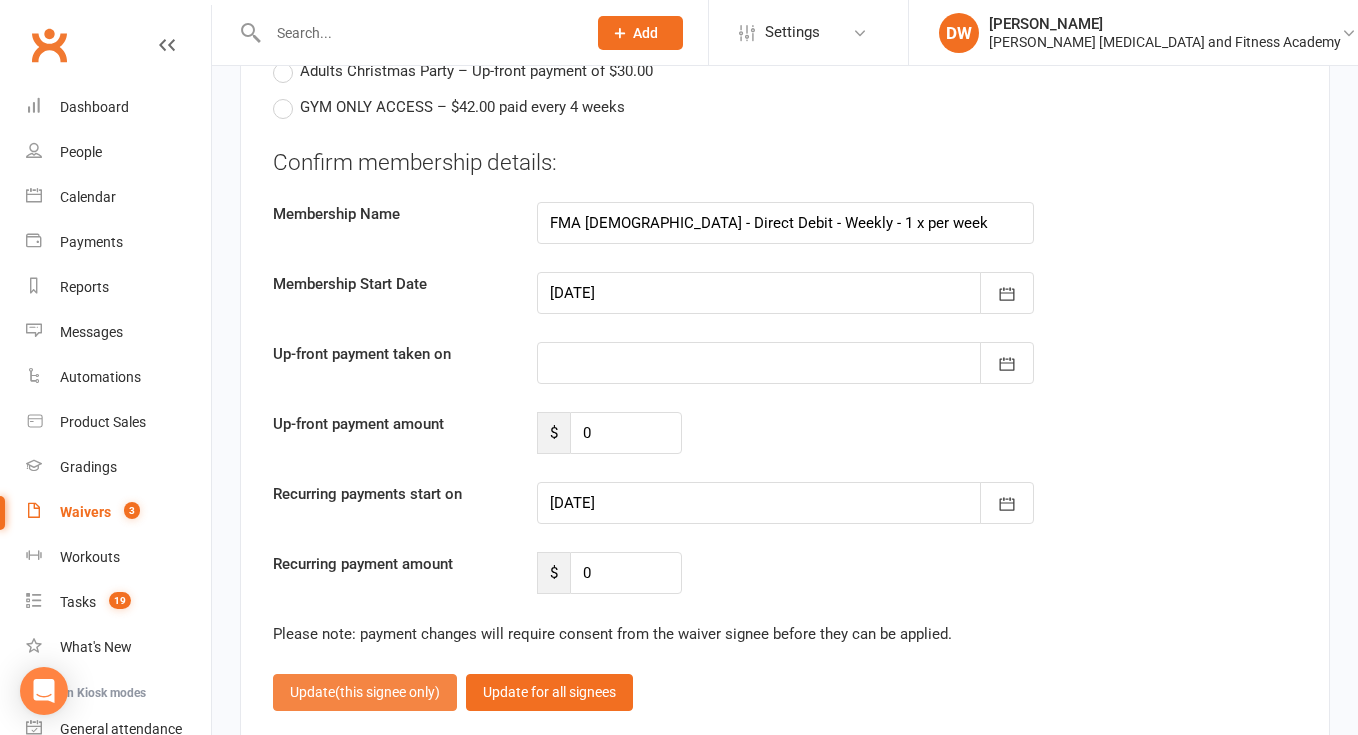 click on "Update  (this signee only)" at bounding box center [365, 692] 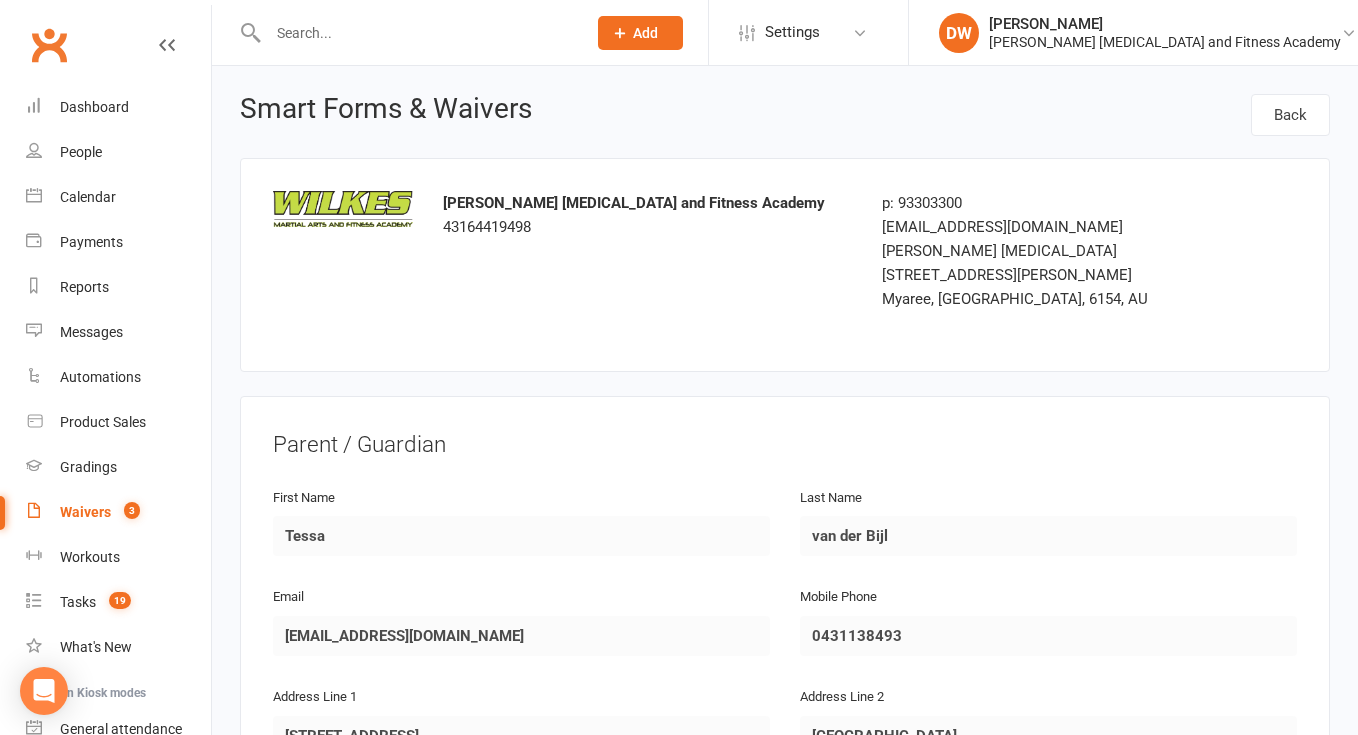 scroll, scrollTop: 0, scrollLeft: 0, axis: both 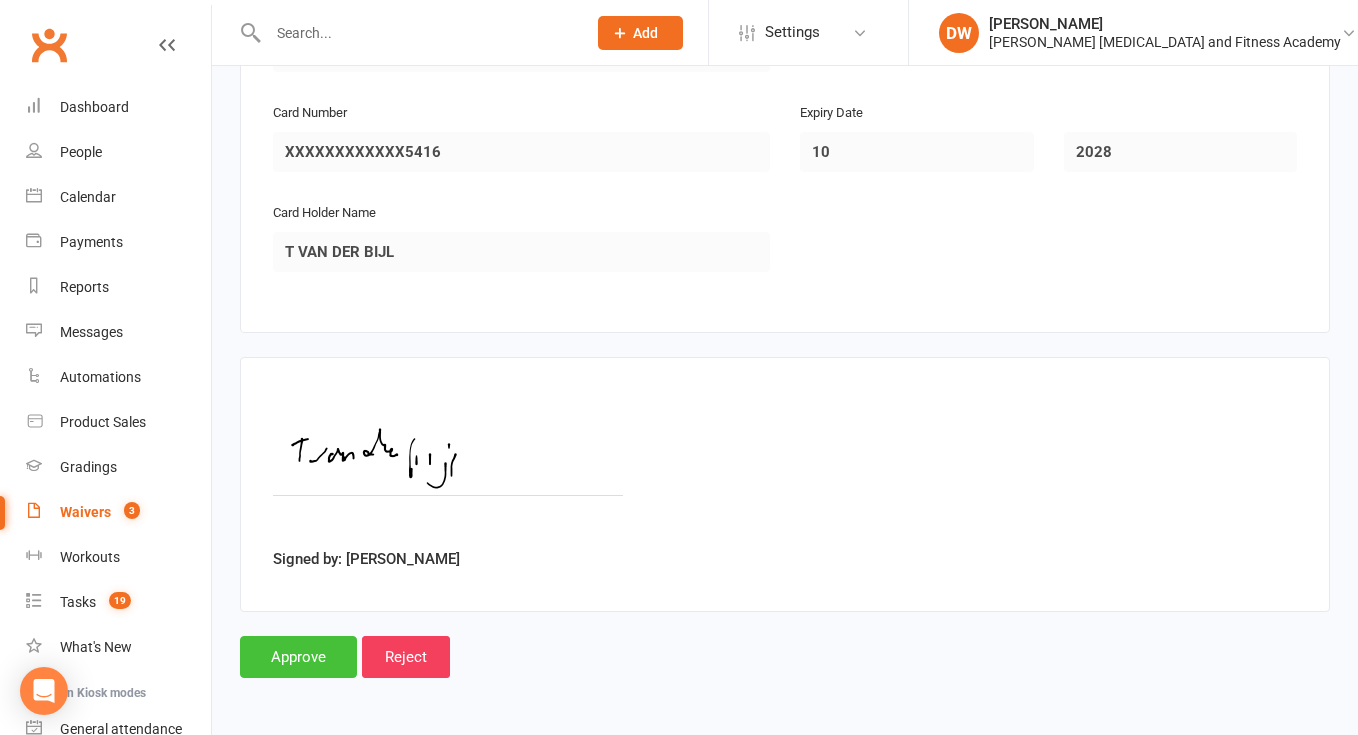 click on "Approve" at bounding box center (298, 657) 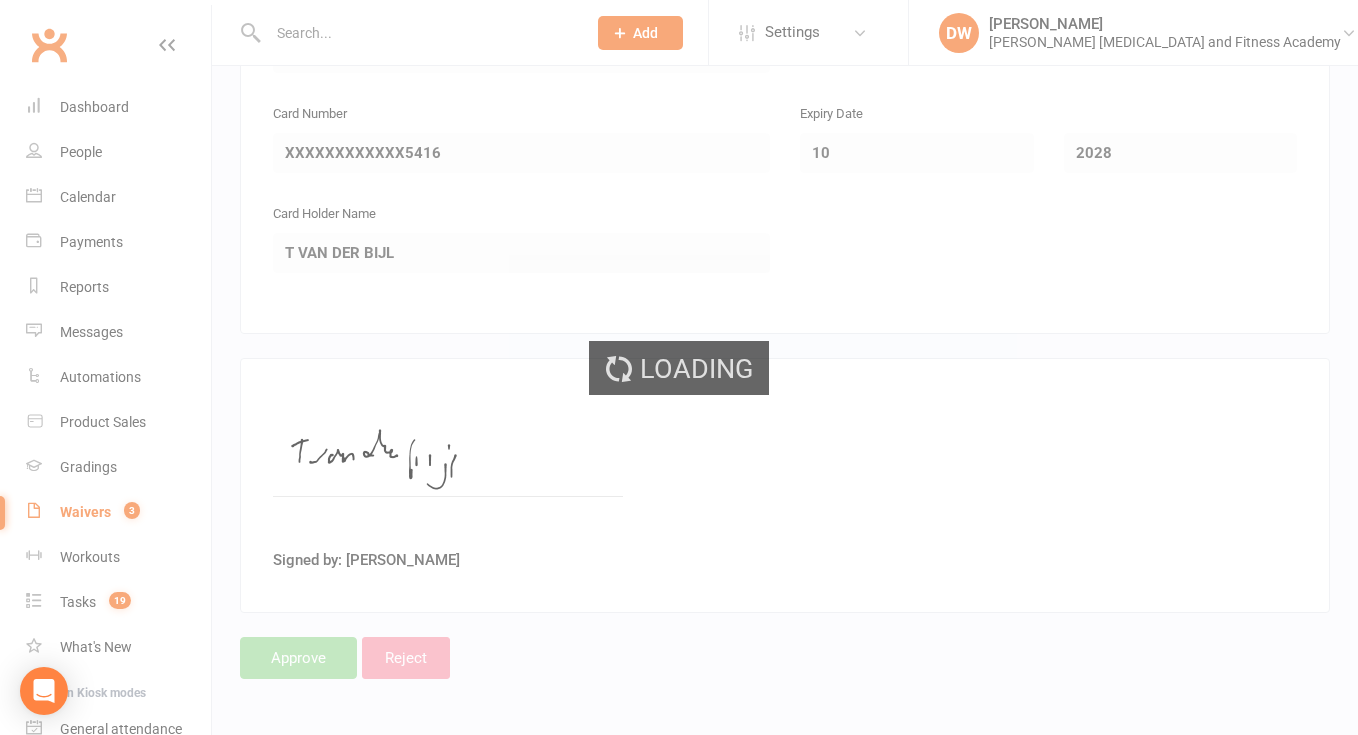 scroll, scrollTop: 0, scrollLeft: 0, axis: both 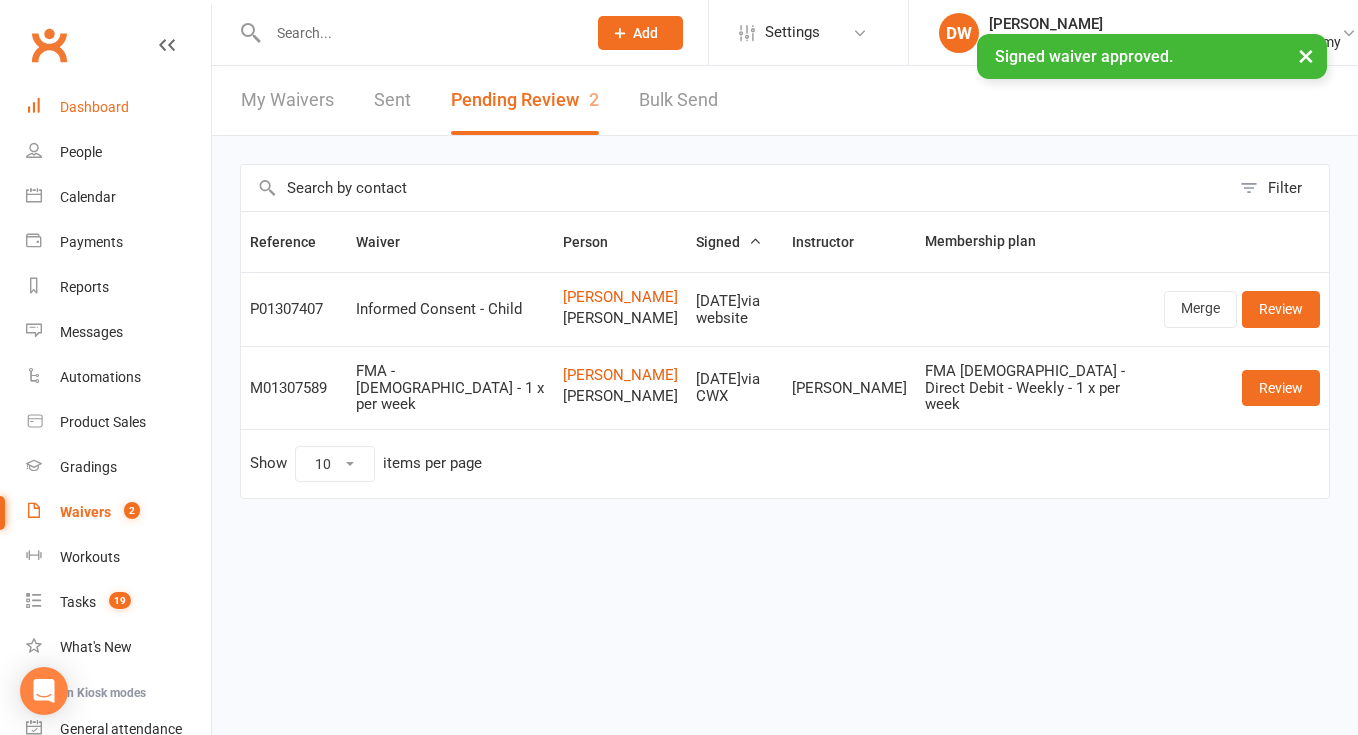 click on "Dashboard" at bounding box center [94, 107] 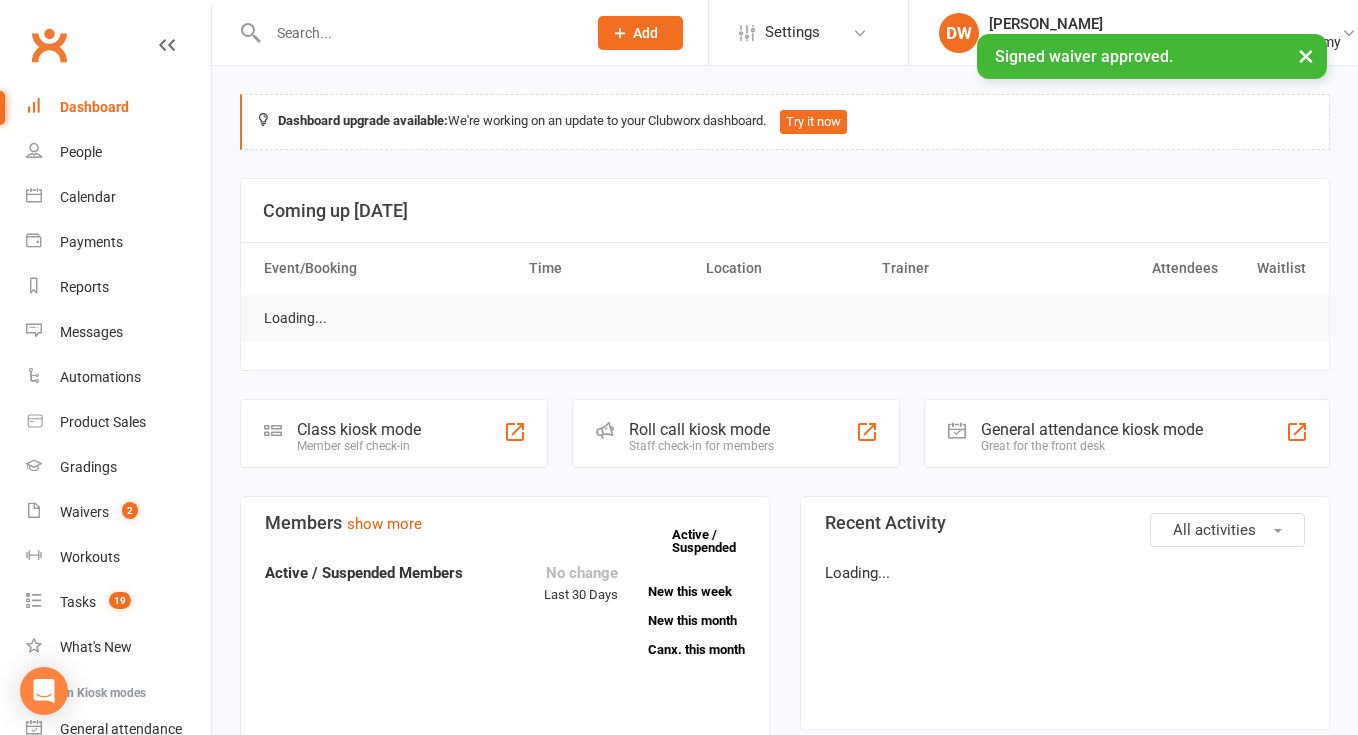 click at bounding box center [417, 33] 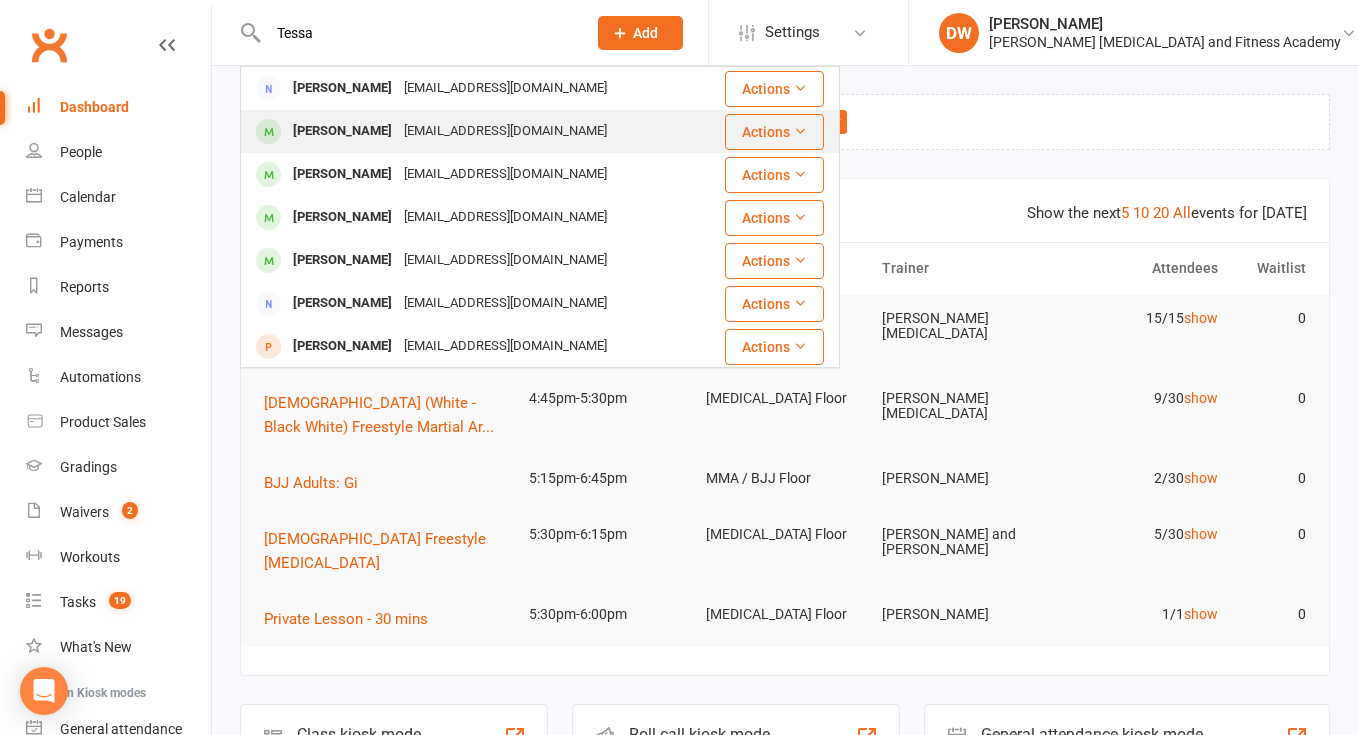 scroll, scrollTop: 0, scrollLeft: 0, axis: both 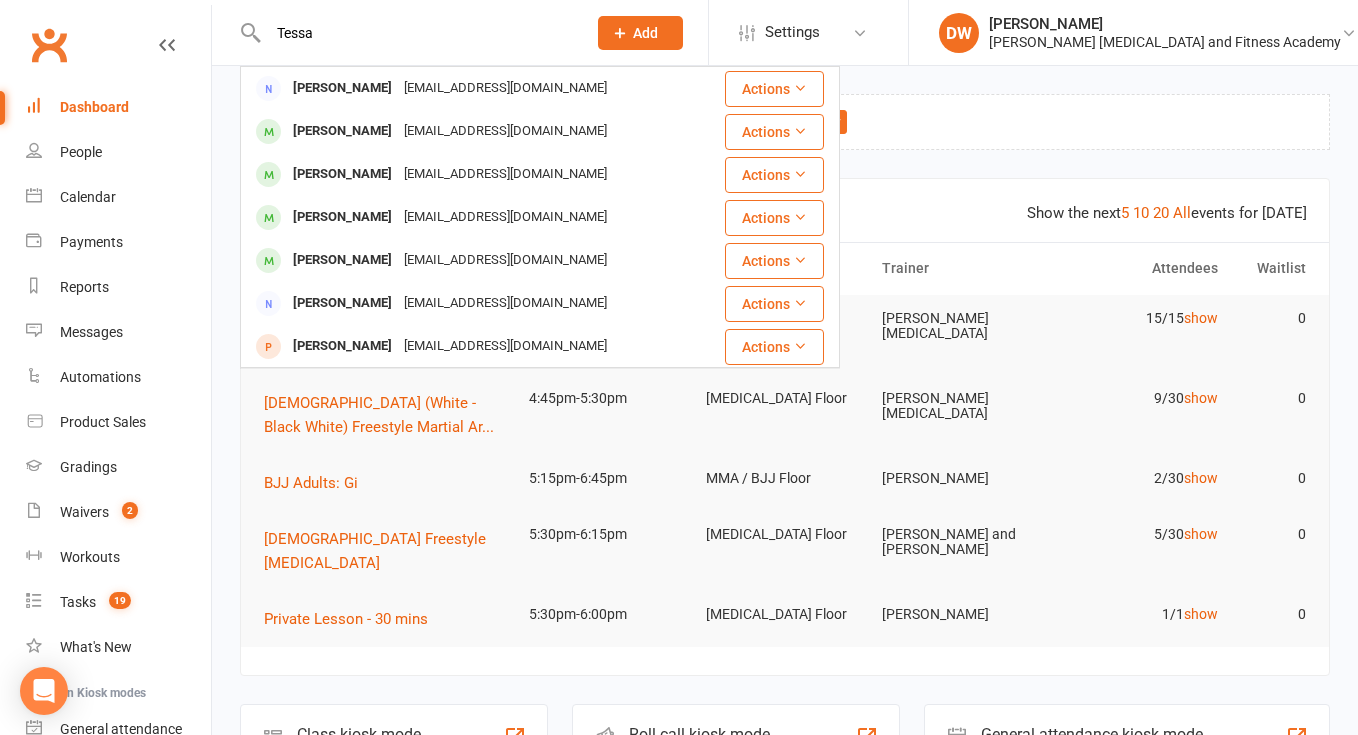 type on "Tessa" 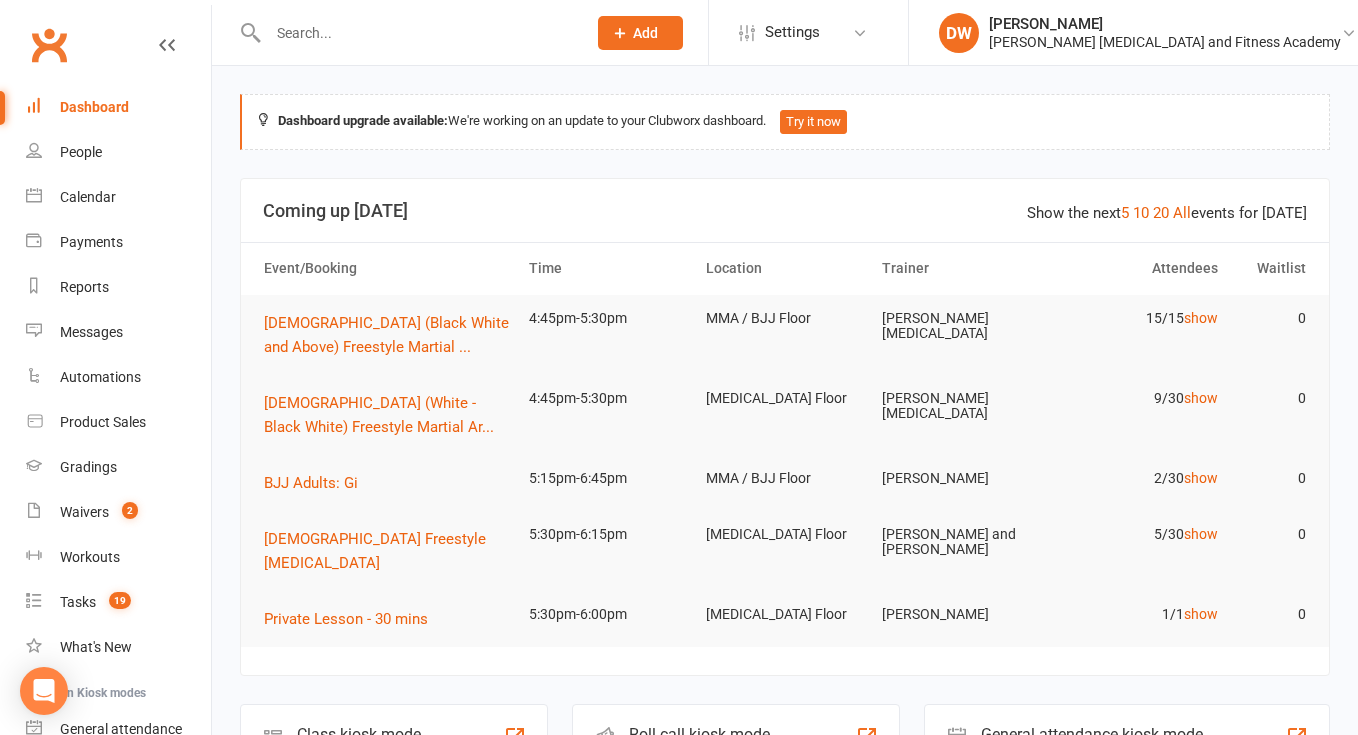 click on "Dashboard" at bounding box center [94, 107] 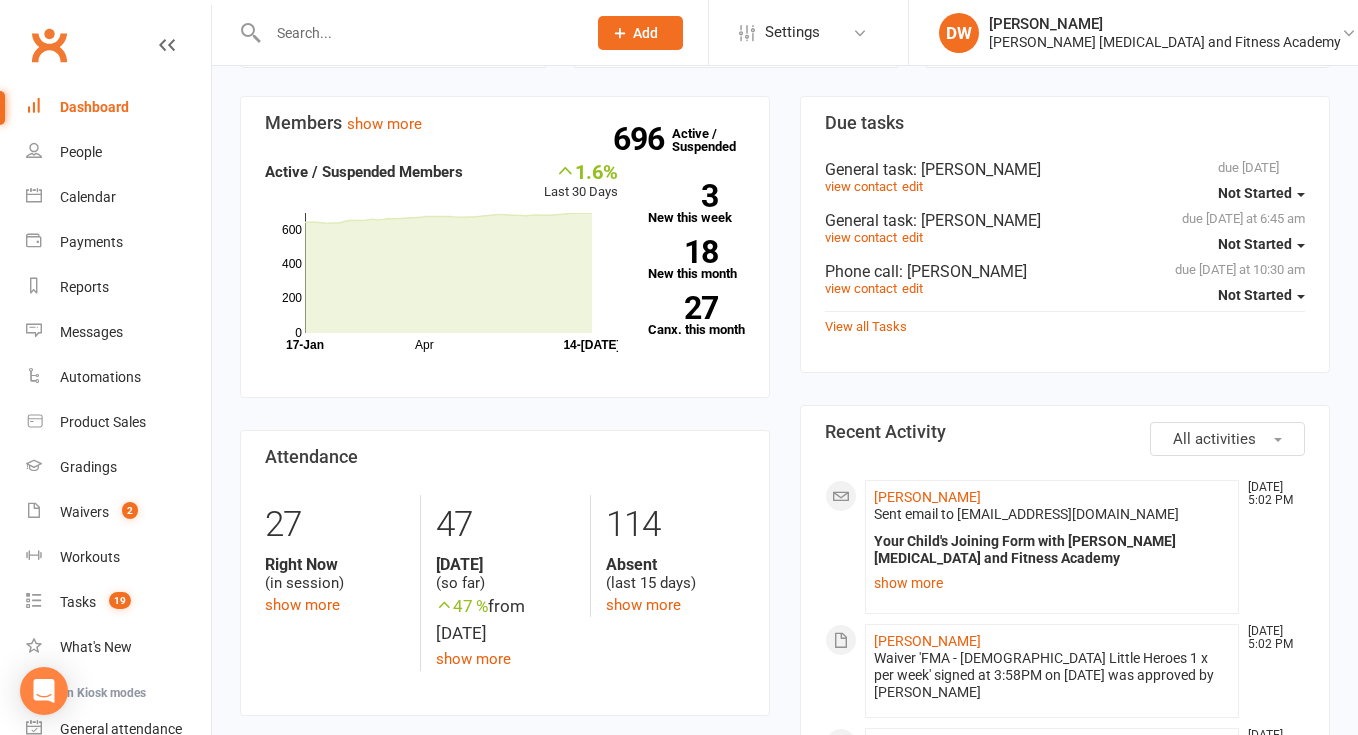 scroll, scrollTop: 703, scrollLeft: 0, axis: vertical 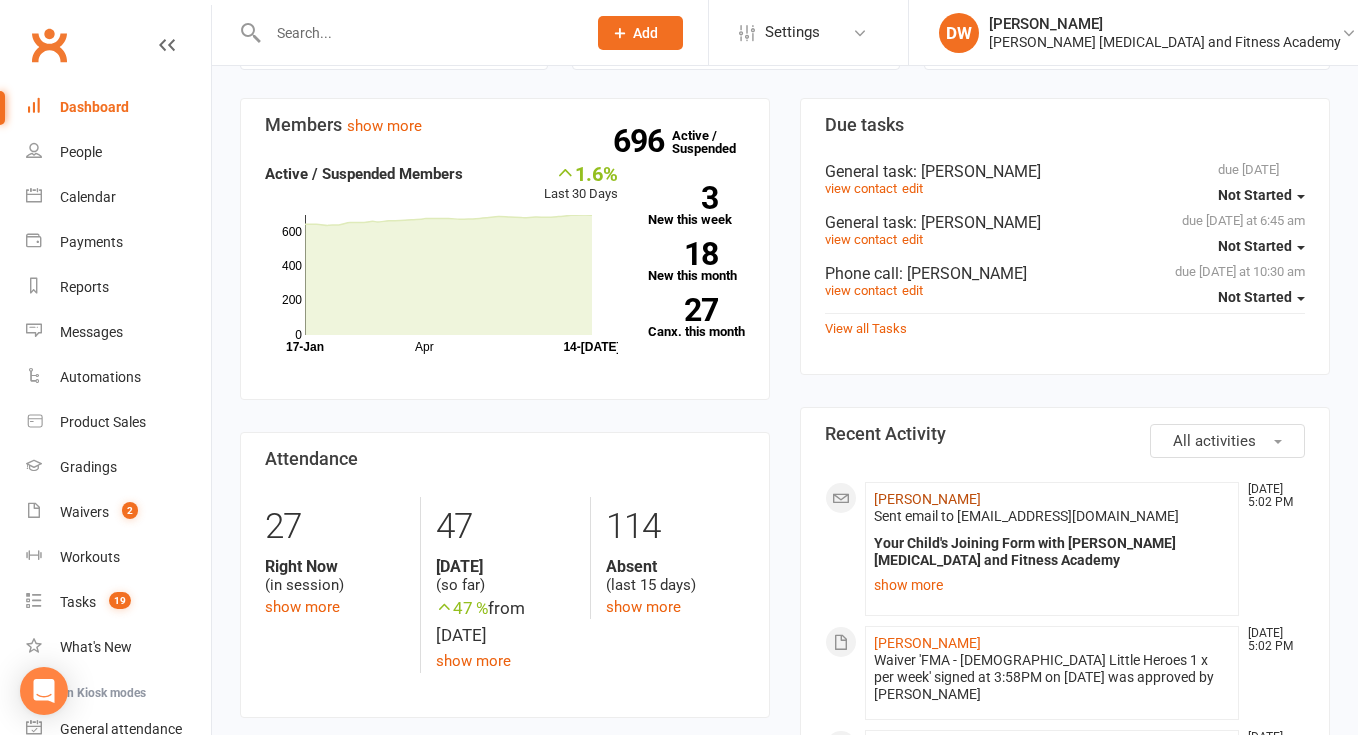 click on "[PERSON_NAME]" 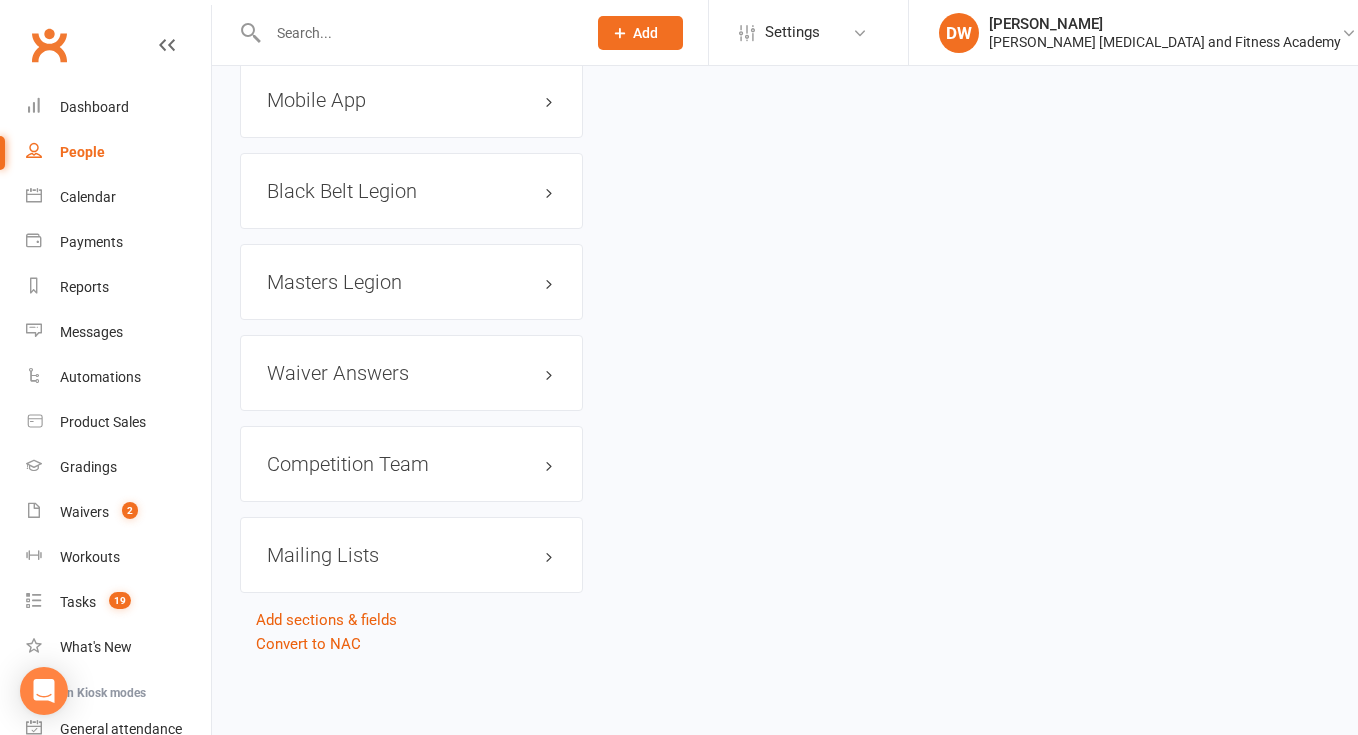 scroll, scrollTop: 2219, scrollLeft: 0, axis: vertical 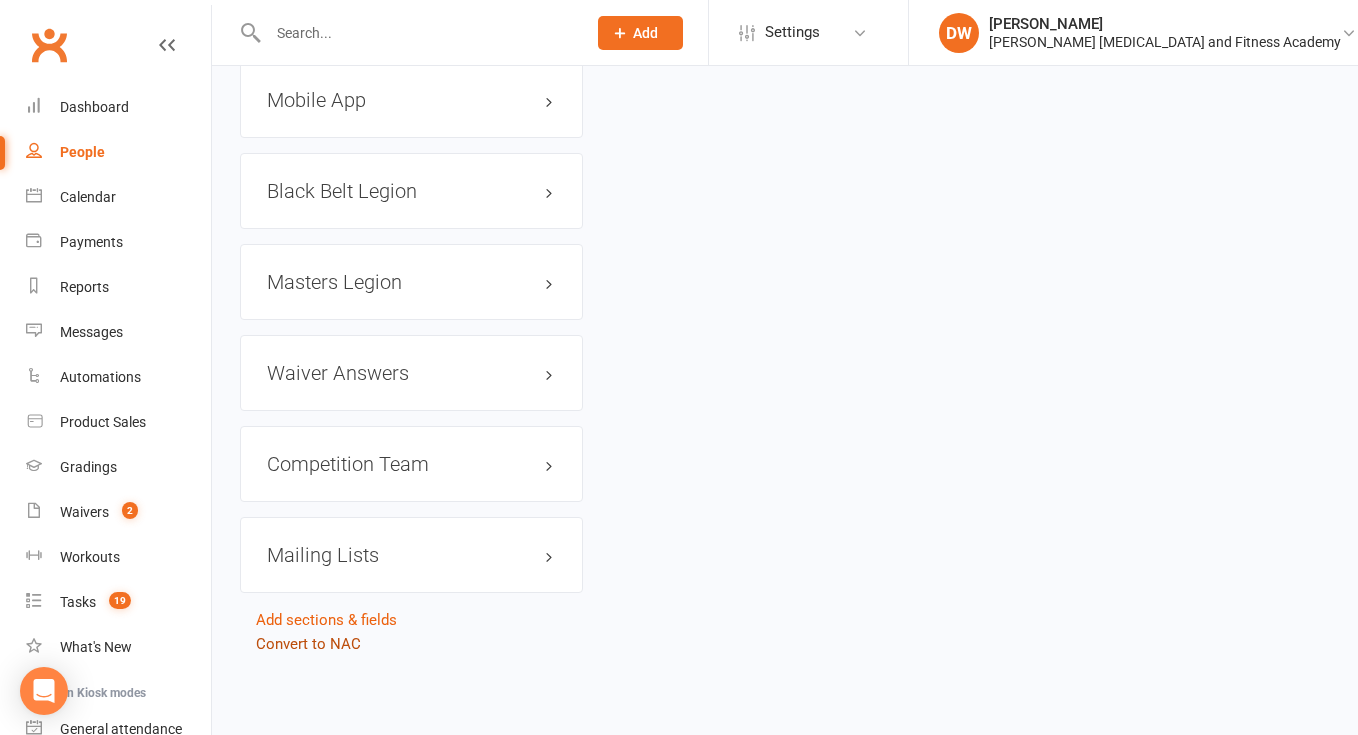 click on "Convert to NAC" at bounding box center [308, 644] 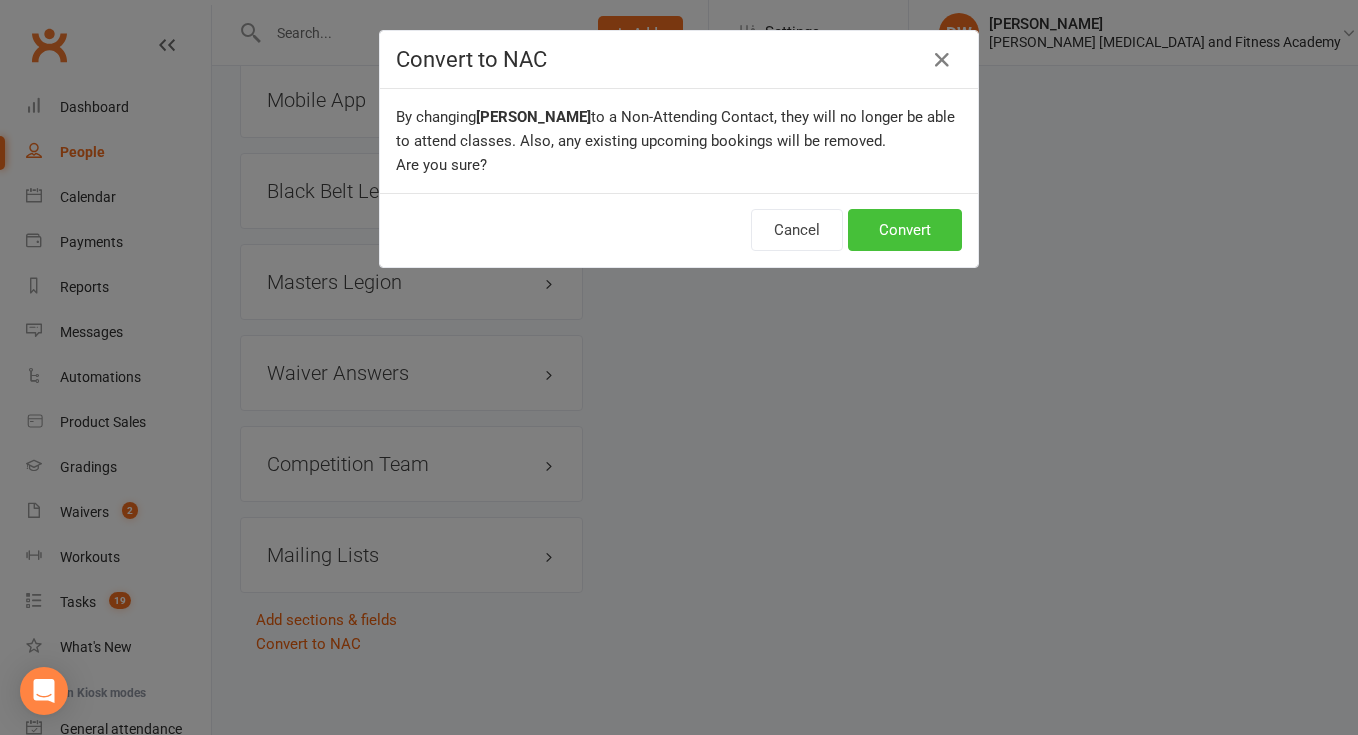 click on "Convert" at bounding box center (905, 230) 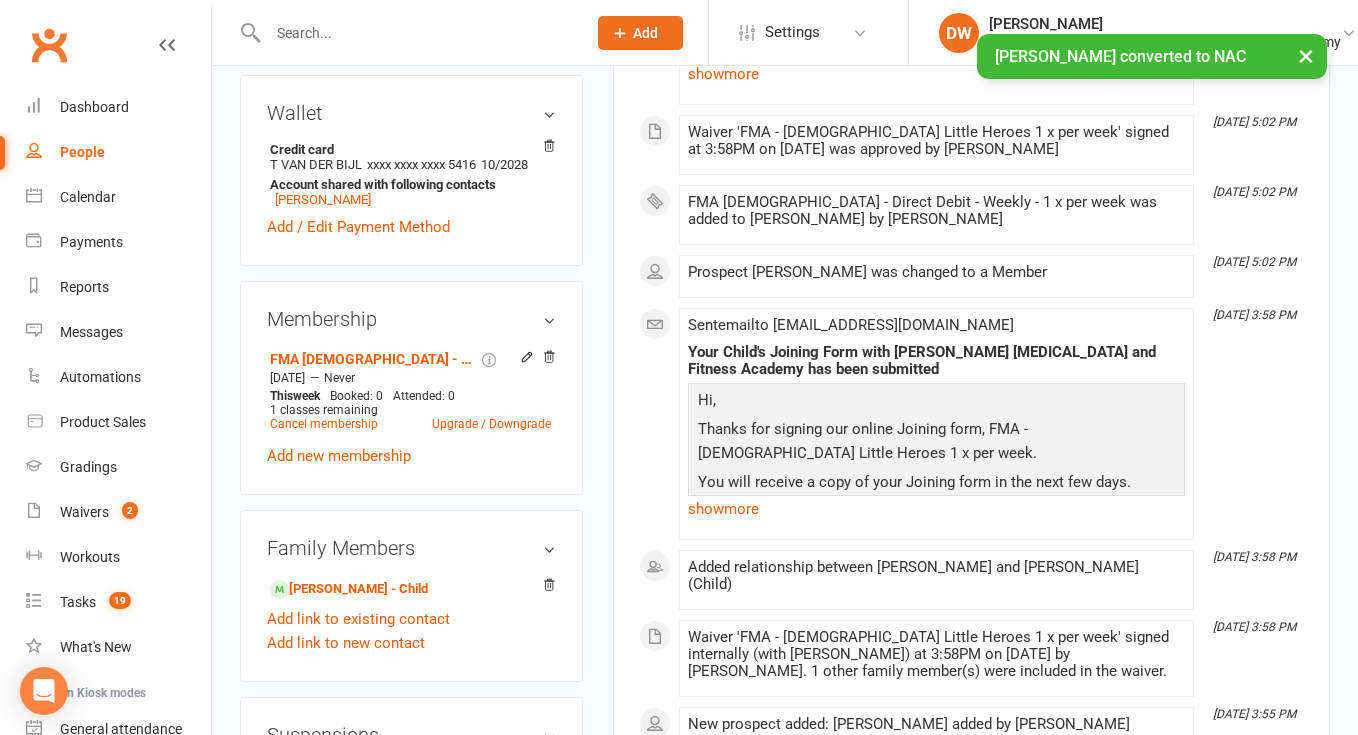 scroll, scrollTop: 596, scrollLeft: 0, axis: vertical 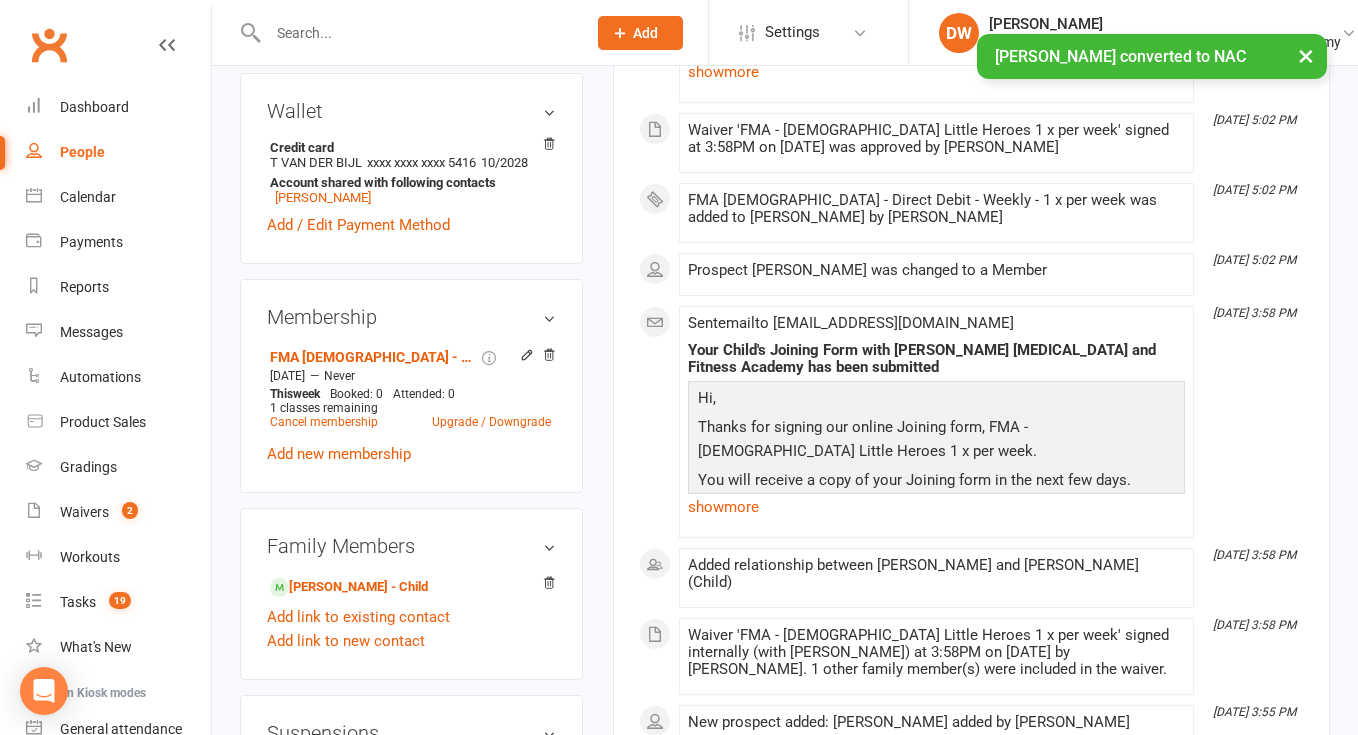 click 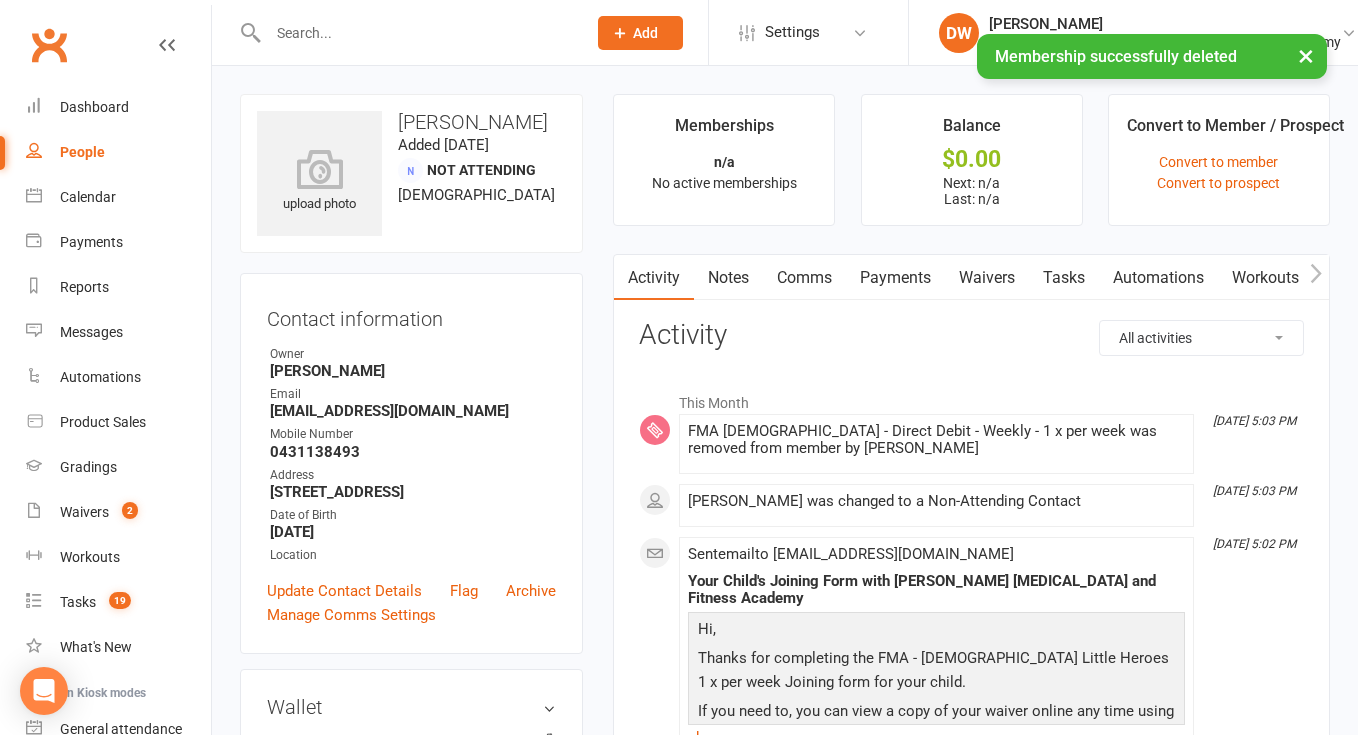 scroll, scrollTop: 0, scrollLeft: 0, axis: both 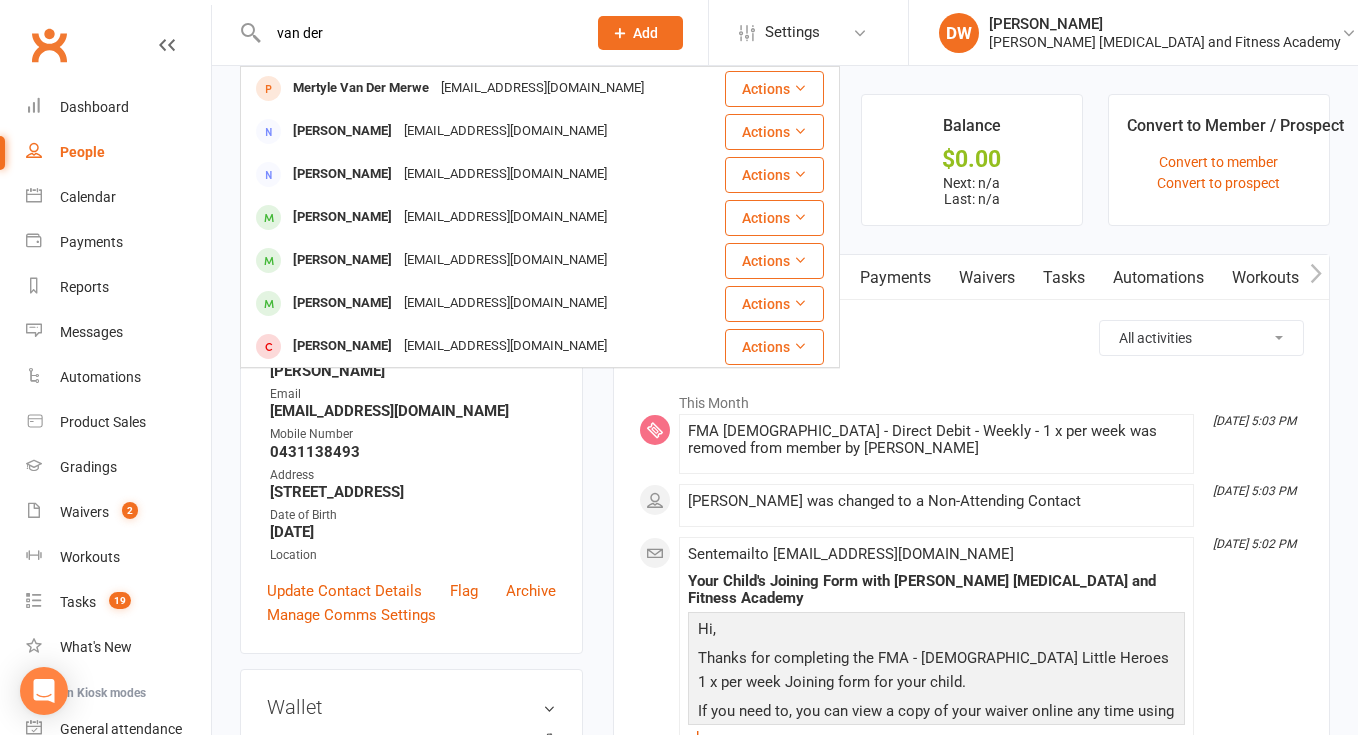 type on "van der" 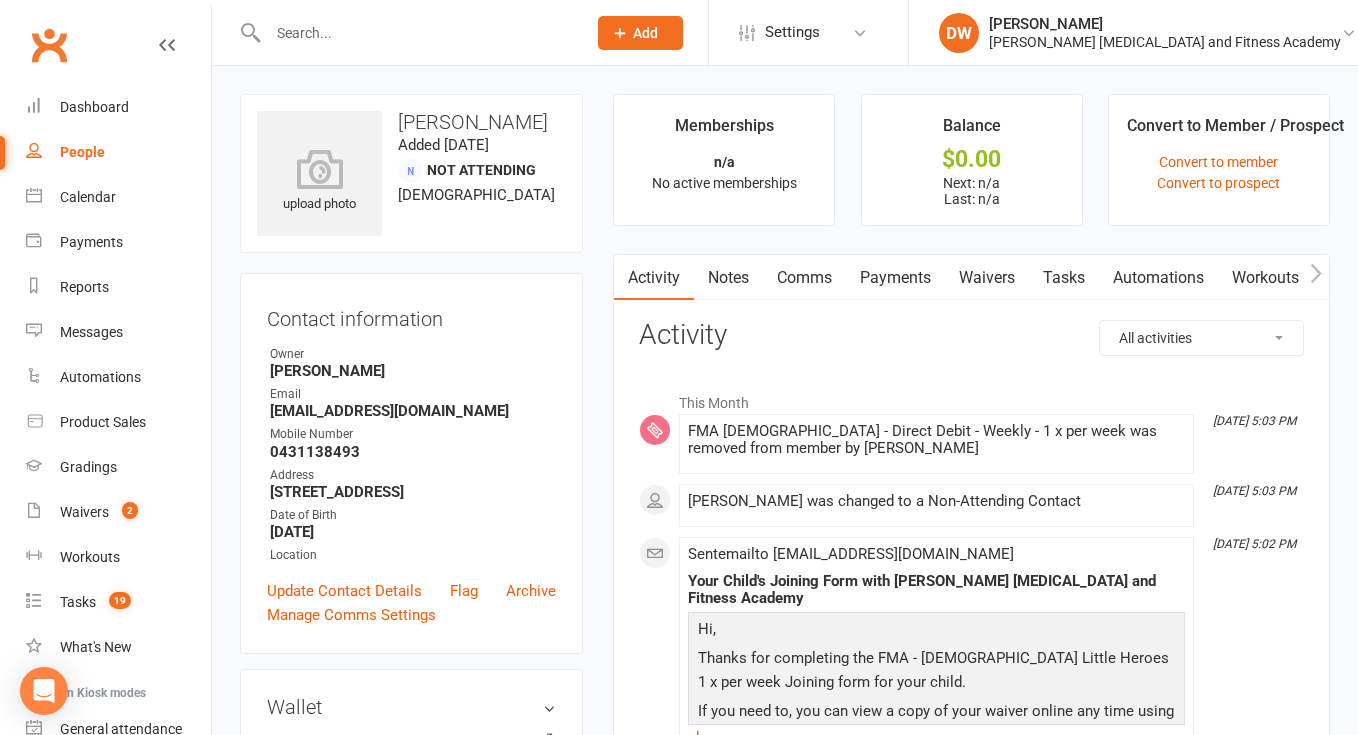 scroll, scrollTop: -2, scrollLeft: 0, axis: vertical 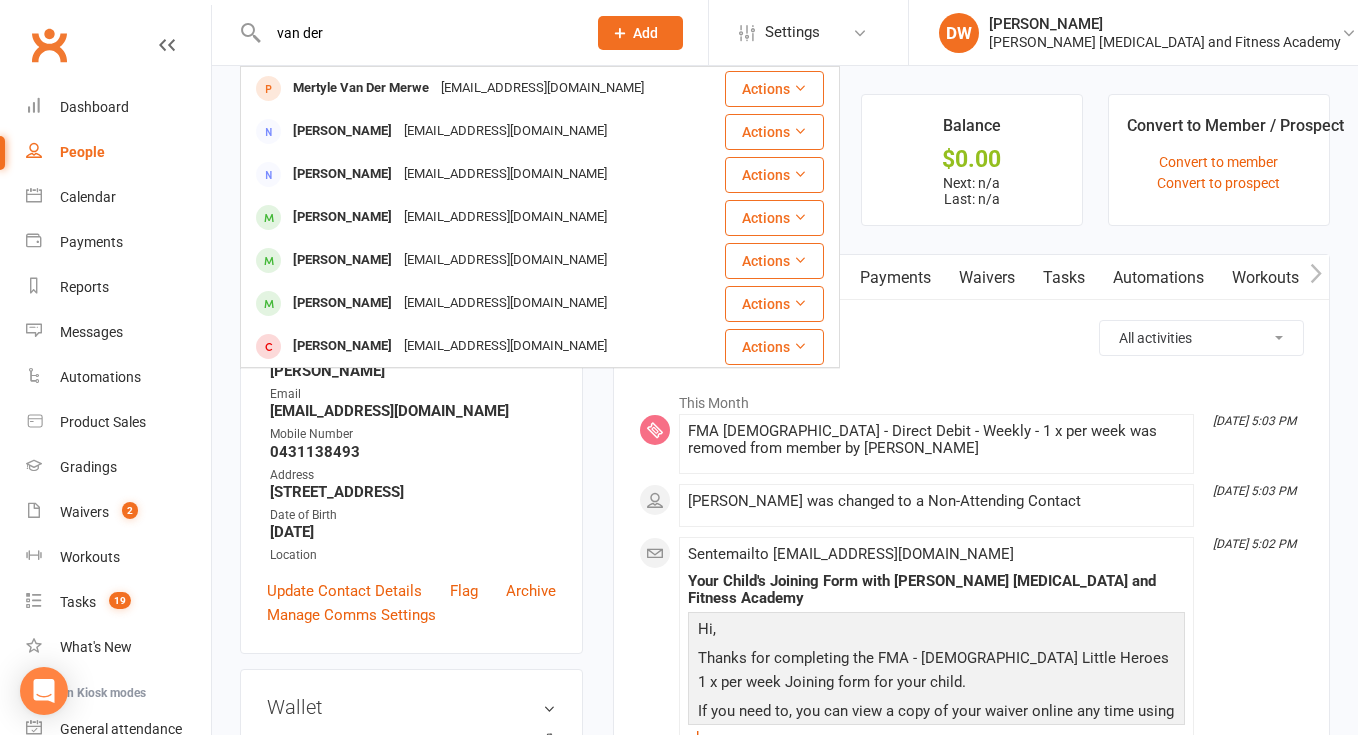 type on "van der" 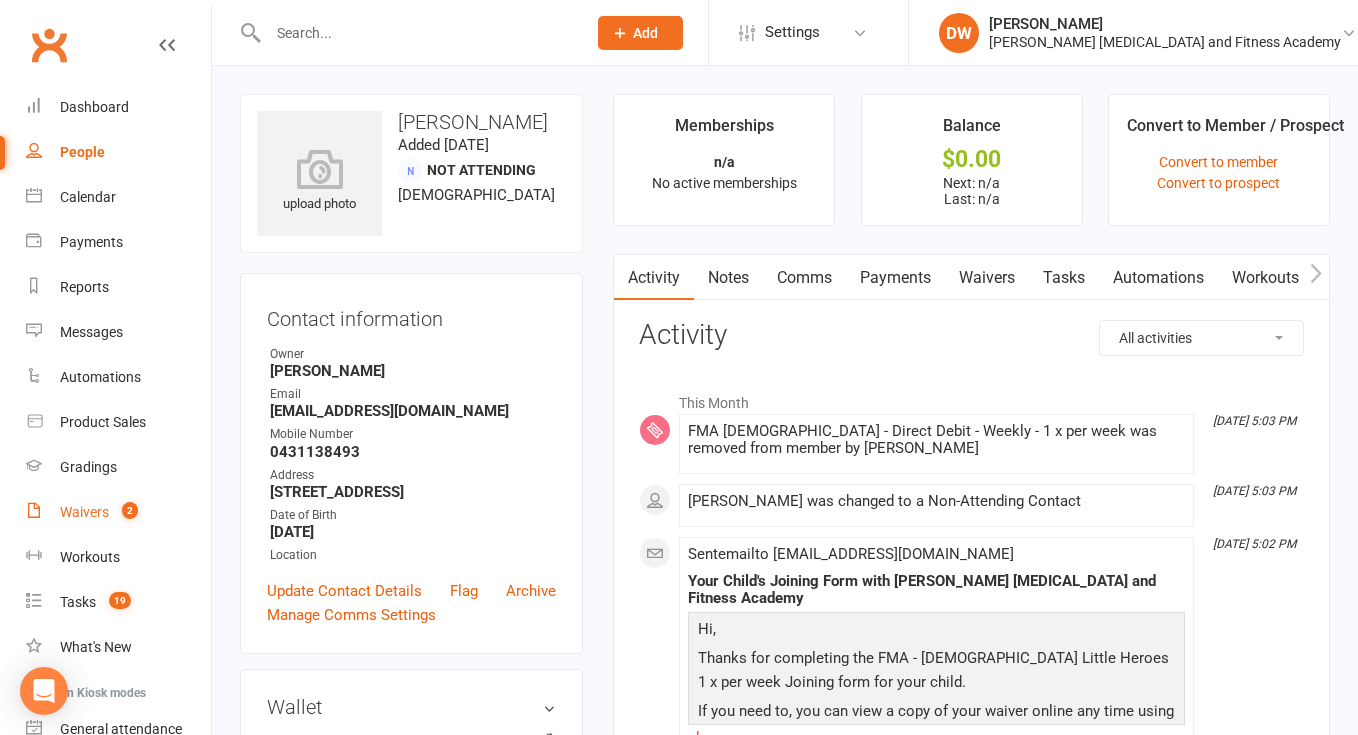 click on "Waivers   2" at bounding box center [118, 512] 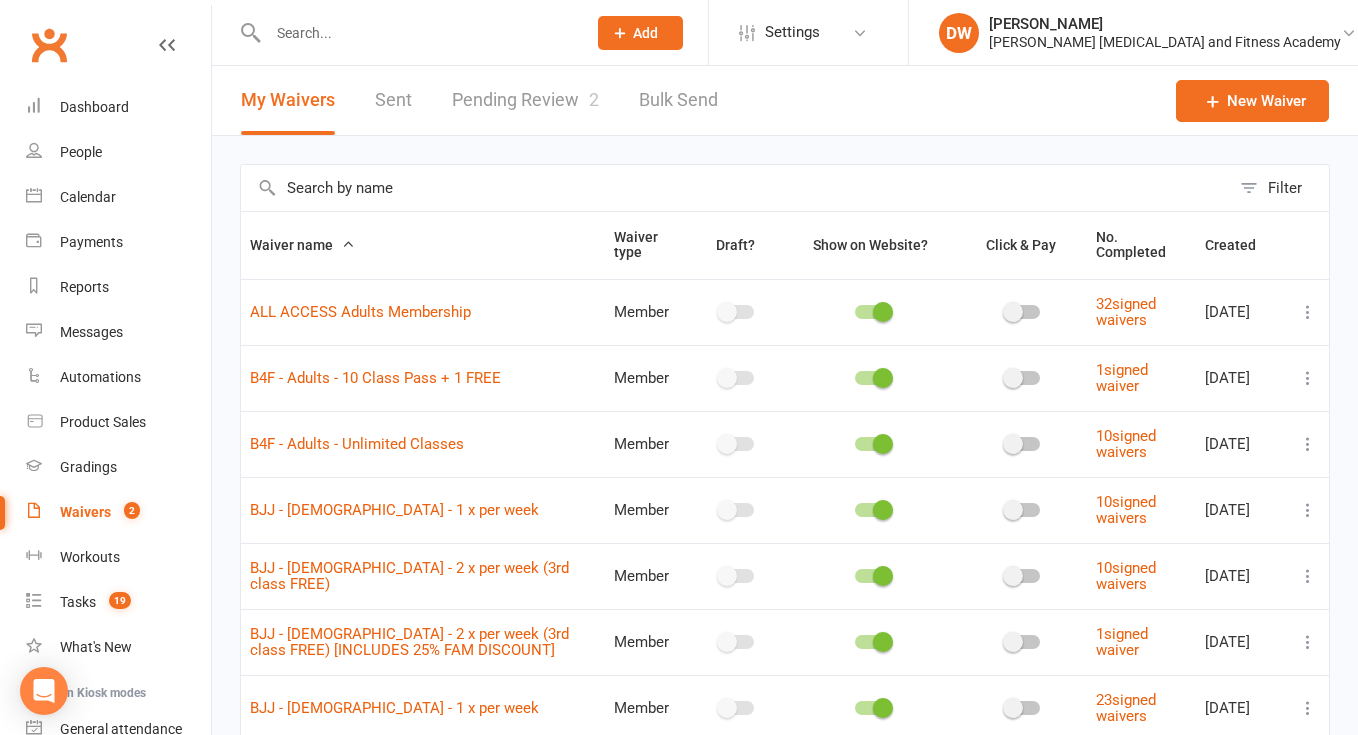 click on "Pending Review 2" at bounding box center (525, 100) 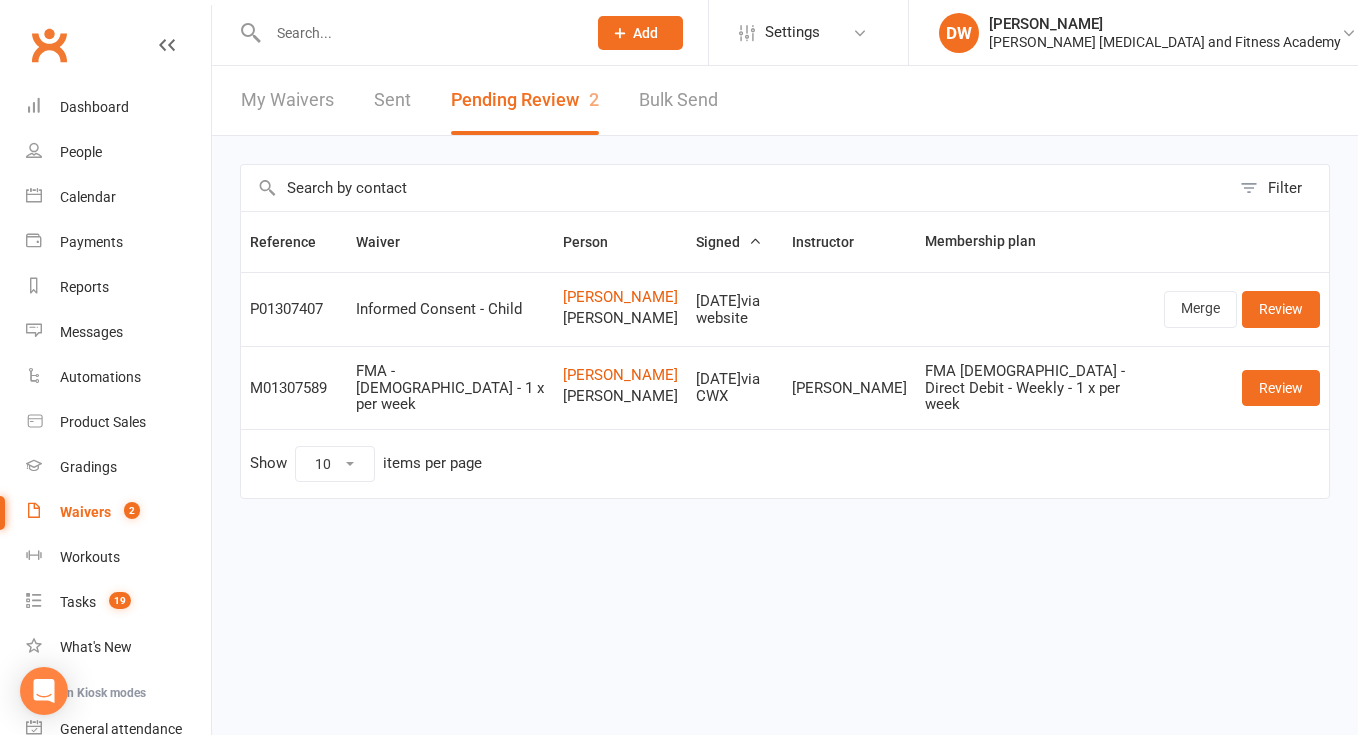 scroll, scrollTop: 0, scrollLeft: 0, axis: both 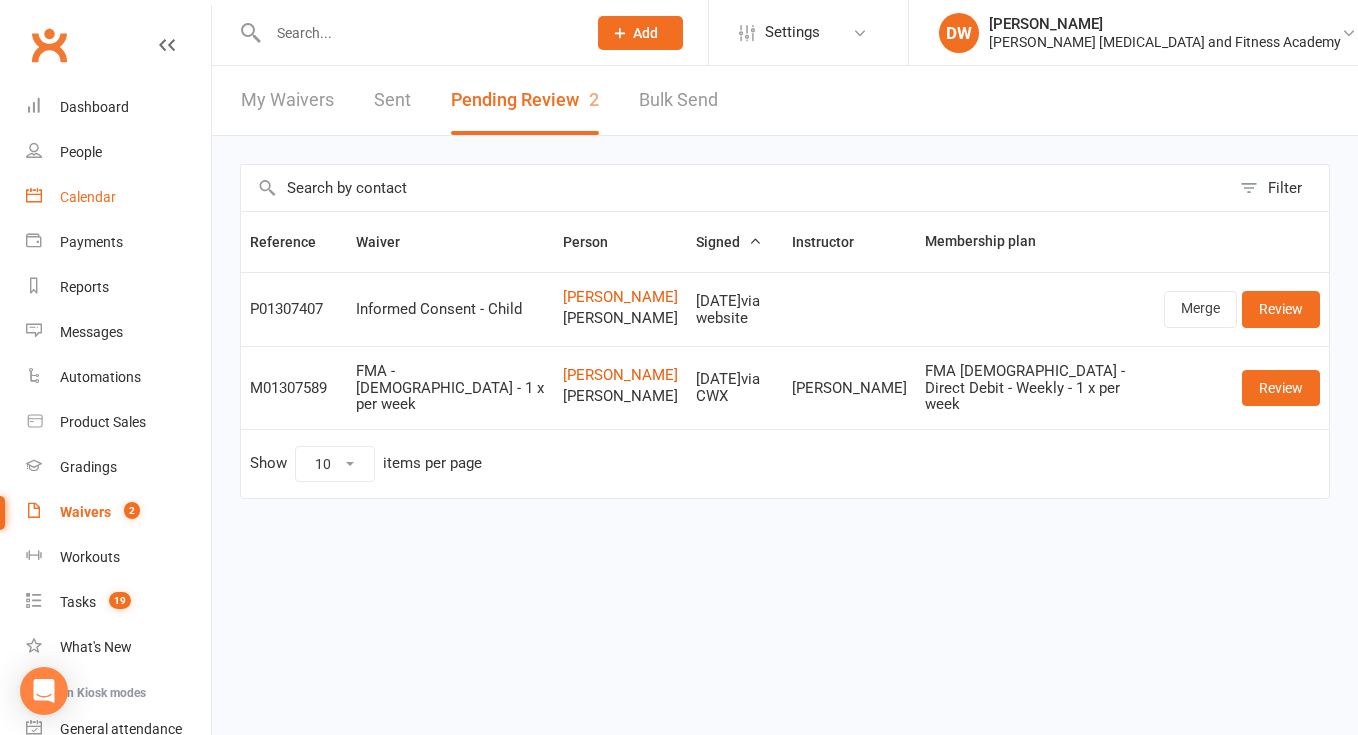 click on "Calendar" at bounding box center (118, 197) 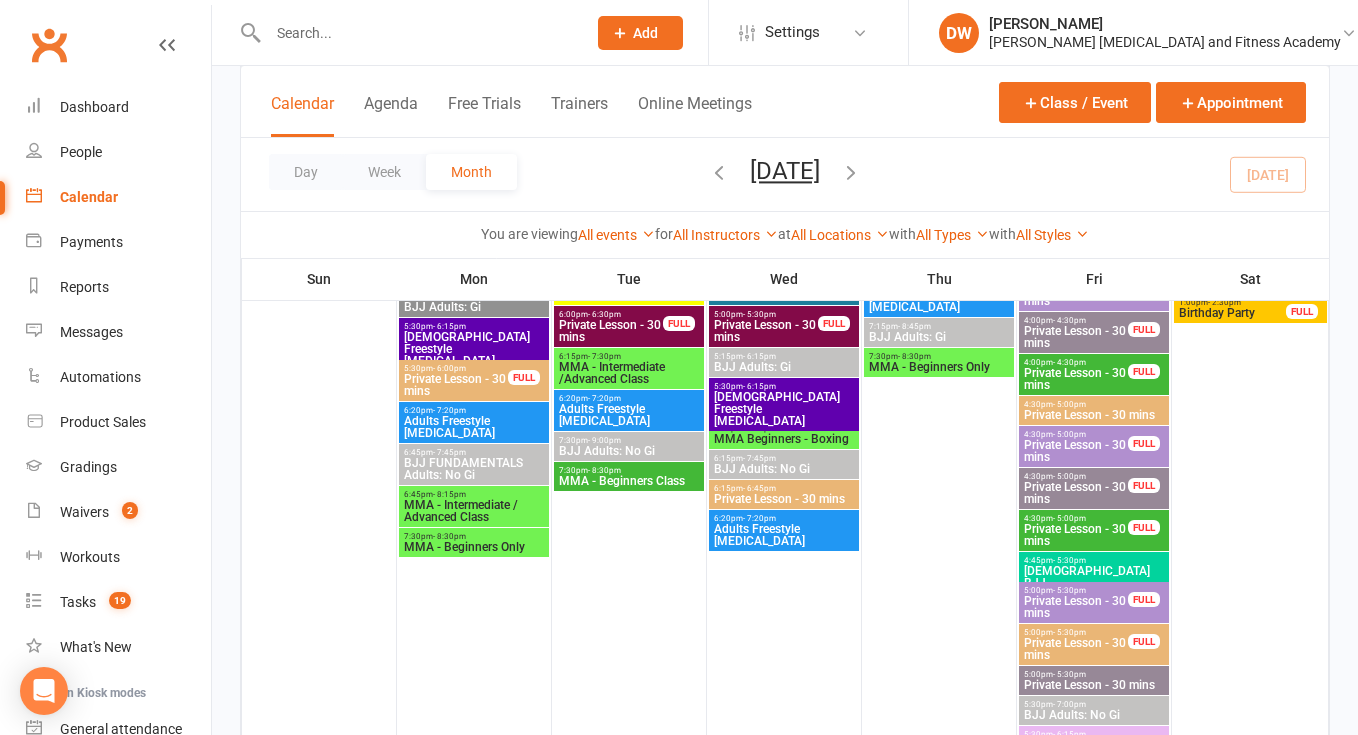scroll, scrollTop: 2199, scrollLeft: 0, axis: vertical 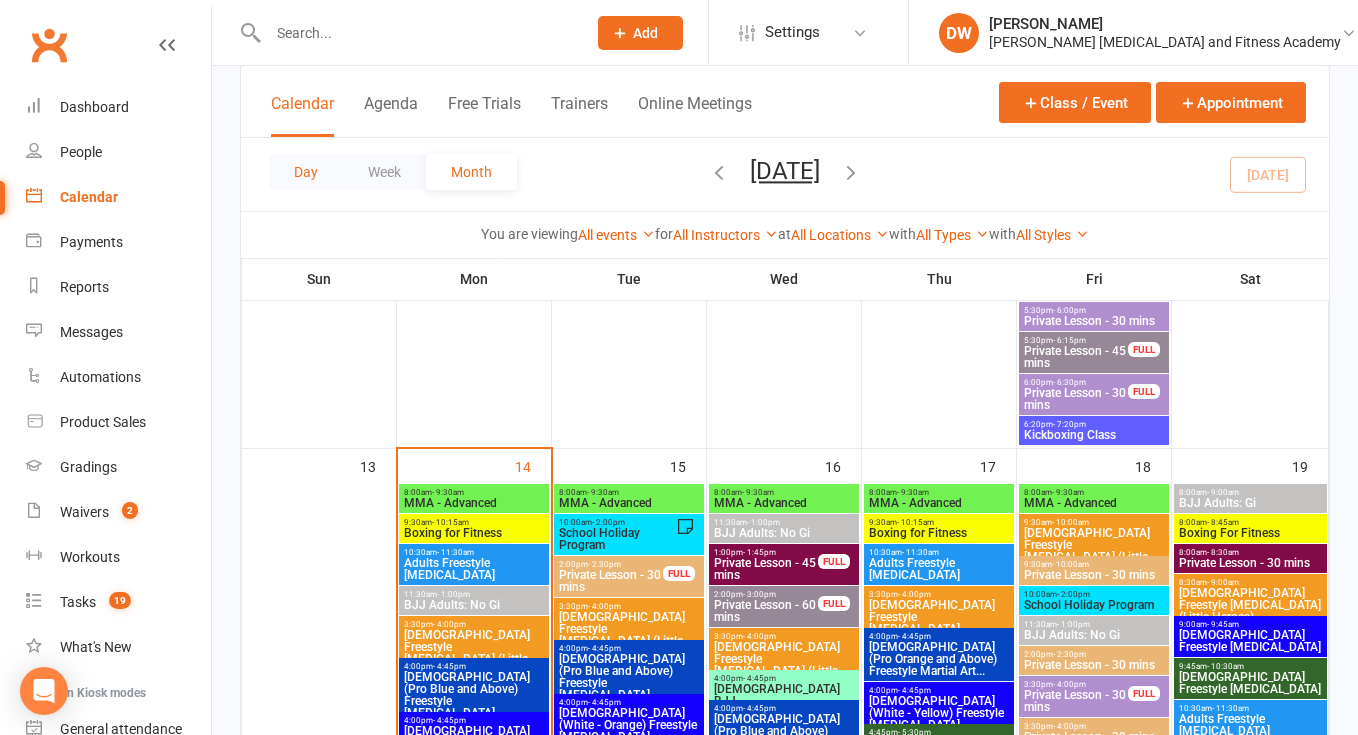 click on "Day" at bounding box center [306, 172] 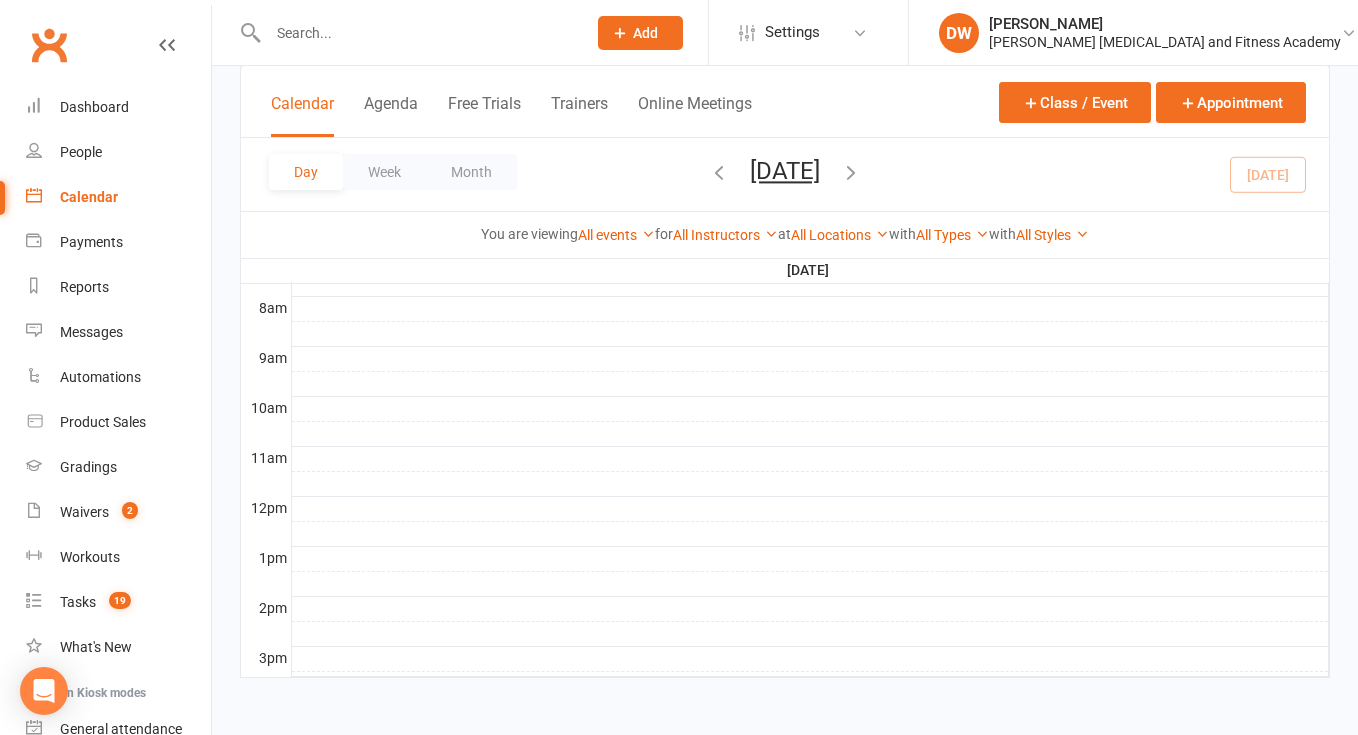 scroll, scrollTop: 527, scrollLeft: 0, axis: vertical 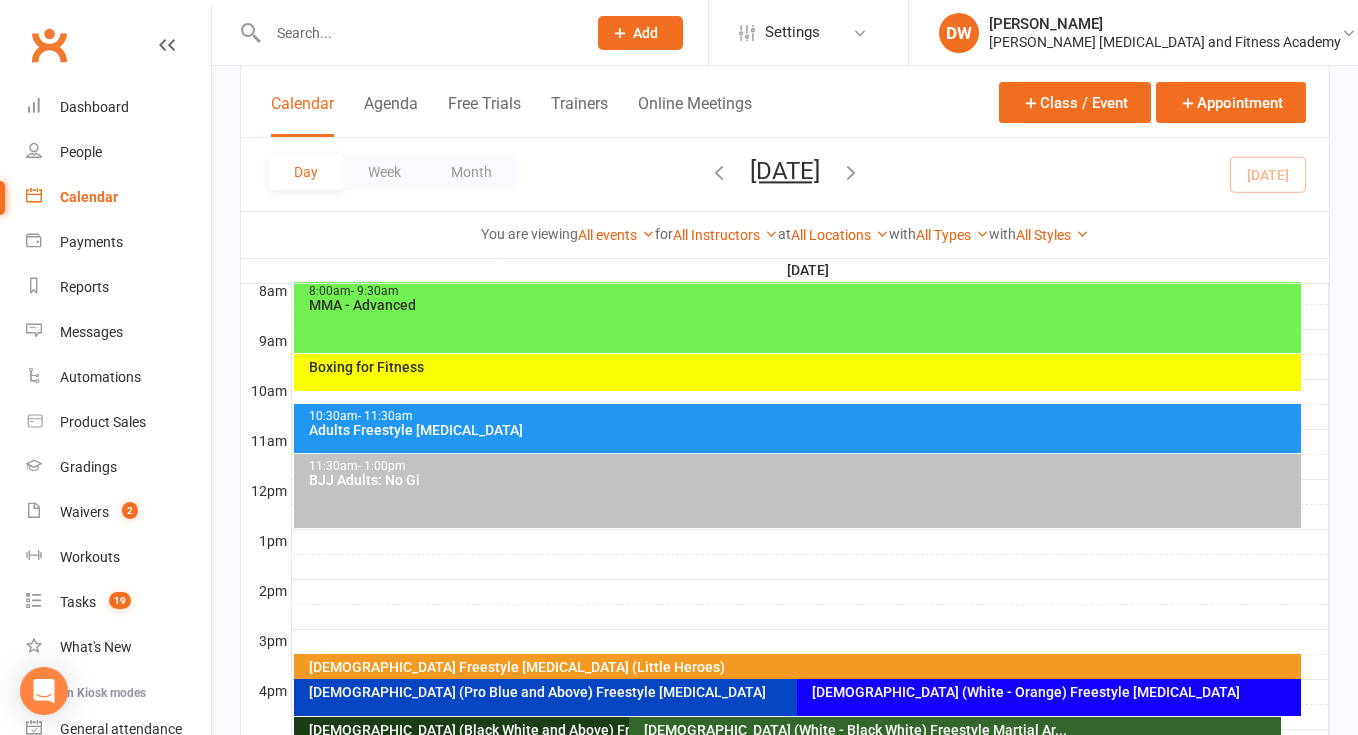 click on "Day Week Month [DATE]
[DATE]
Sun Mon Tue Wed Thu Fri Sat
29
30
01
02
03
04
05
06
07
08
09
10
11
12
13
14
15
16
17
18
19
20
21
22
23
24
25
26
27
28
29
30
31
01
02
03" at bounding box center [785, 174] 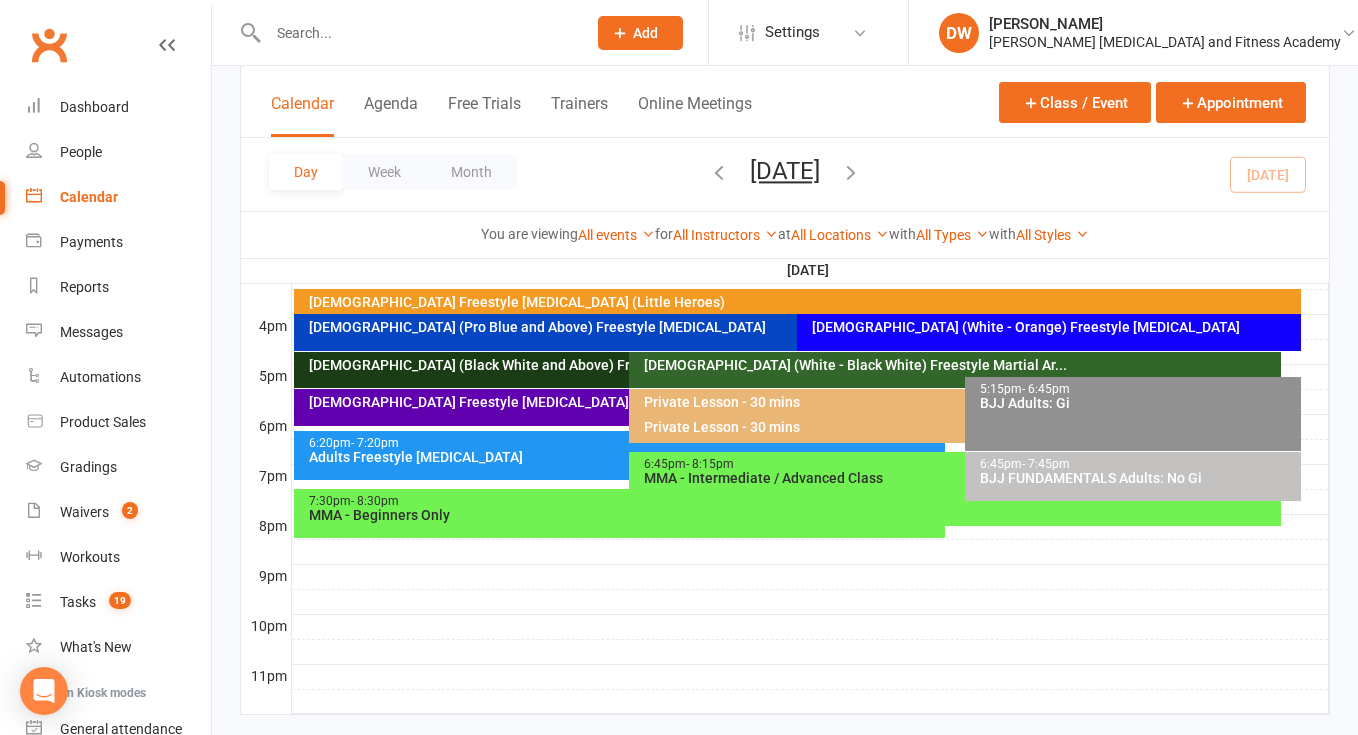 scroll, scrollTop: 829, scrollLeft: 0, axis: vertical 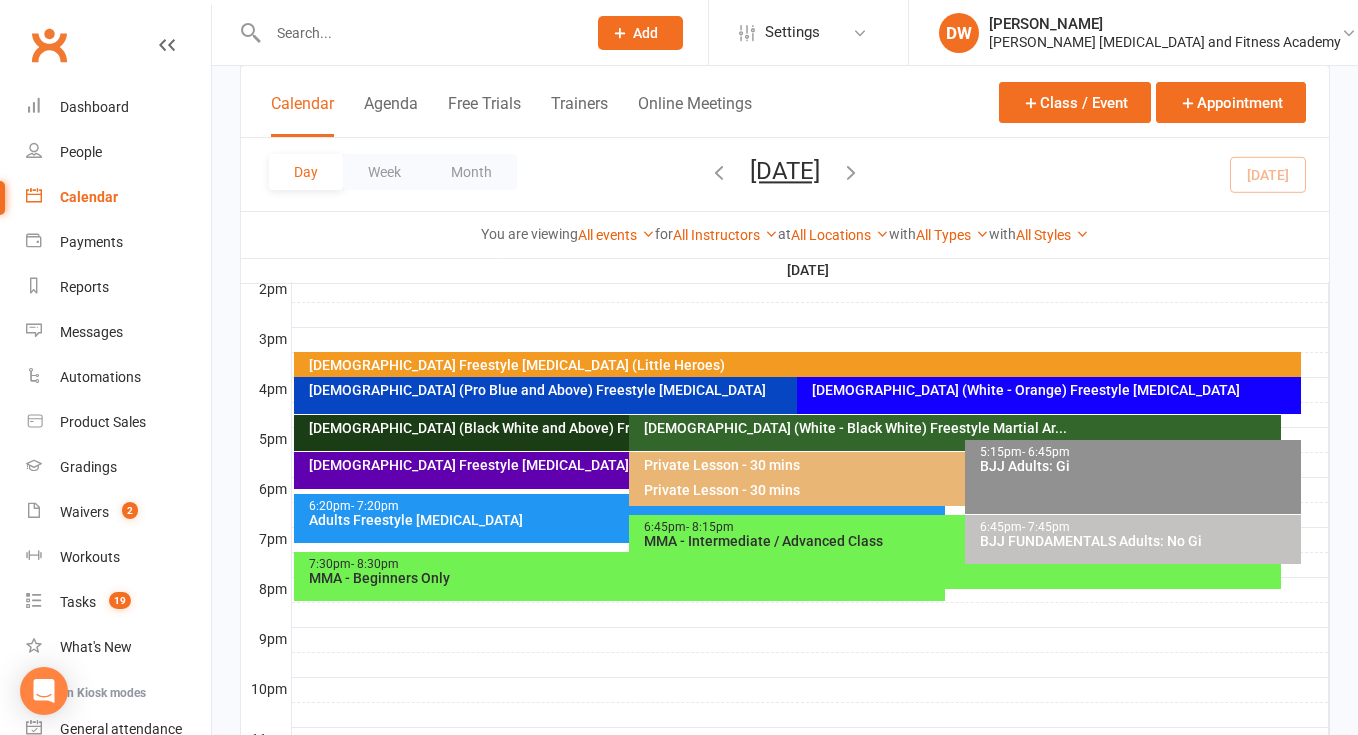 click at bounding box center [851, 172] 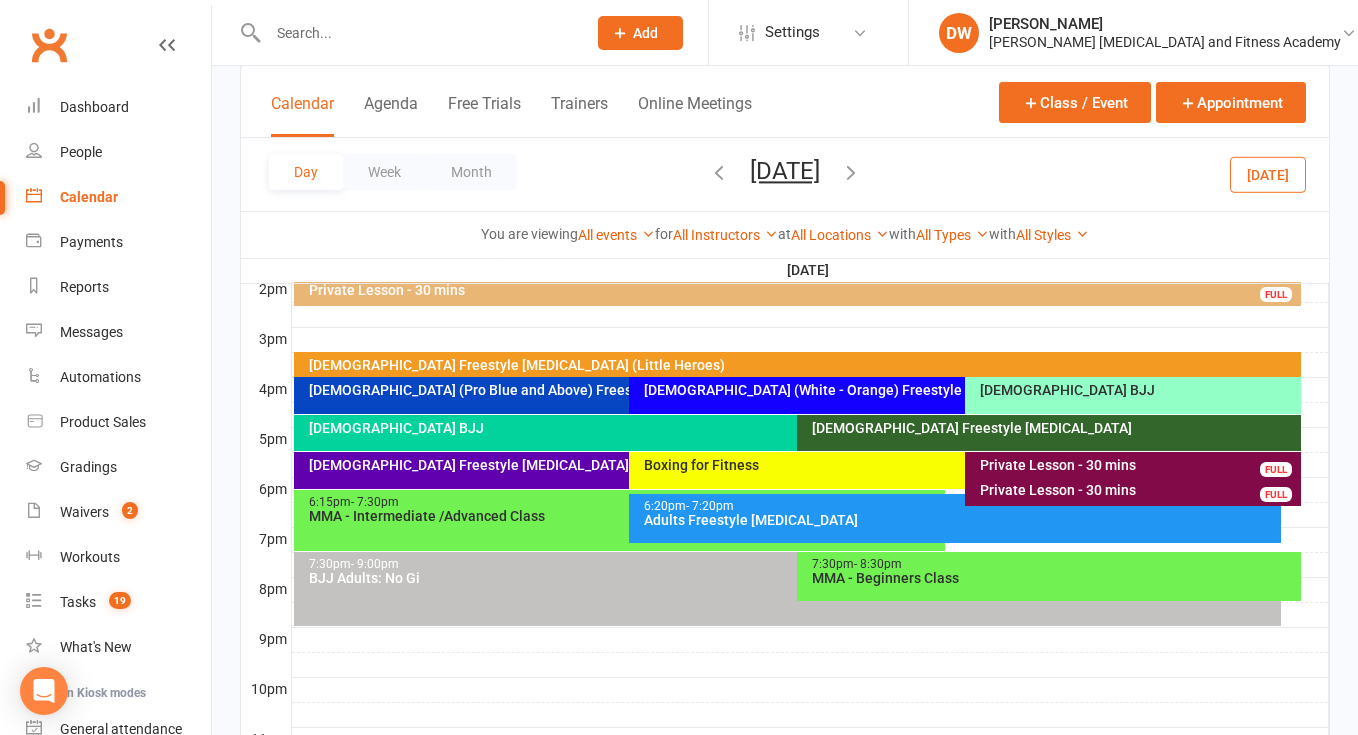 click at bounding box center (851, 172) 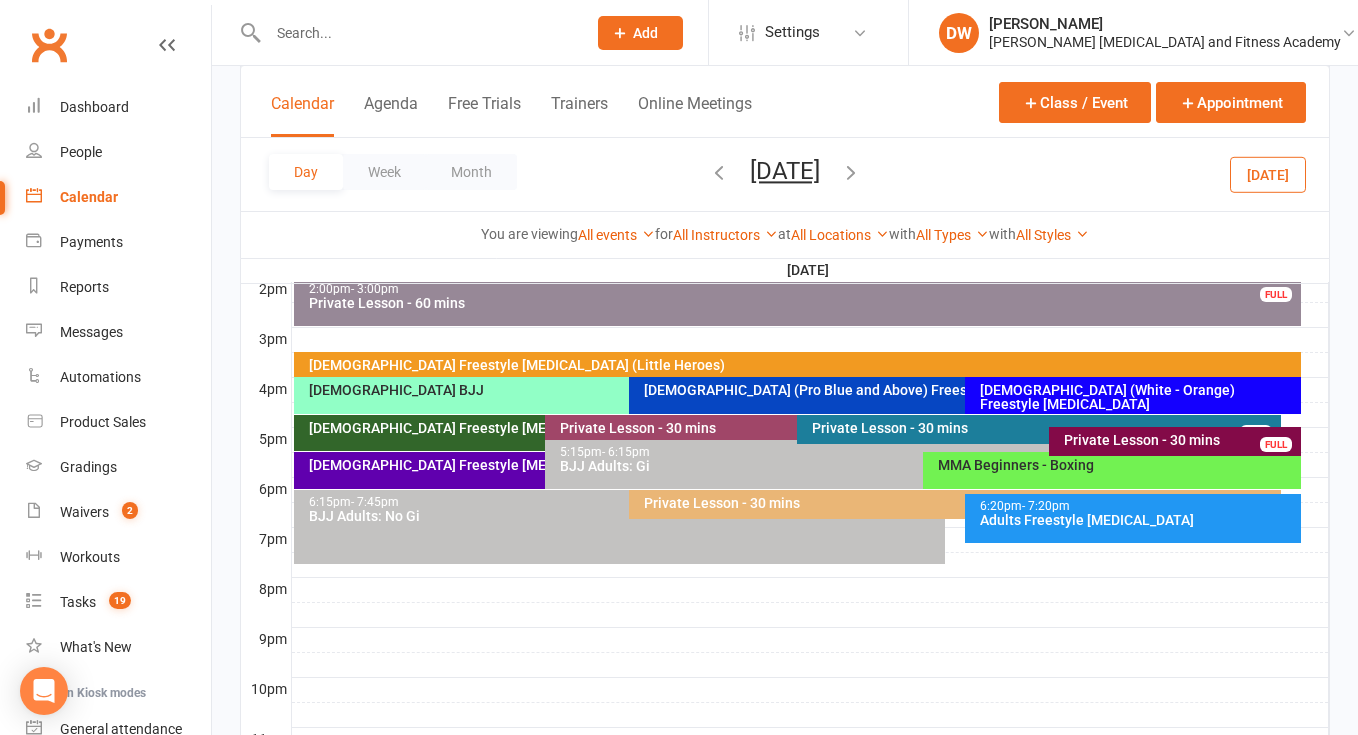 click at bounding box center (851, 172) 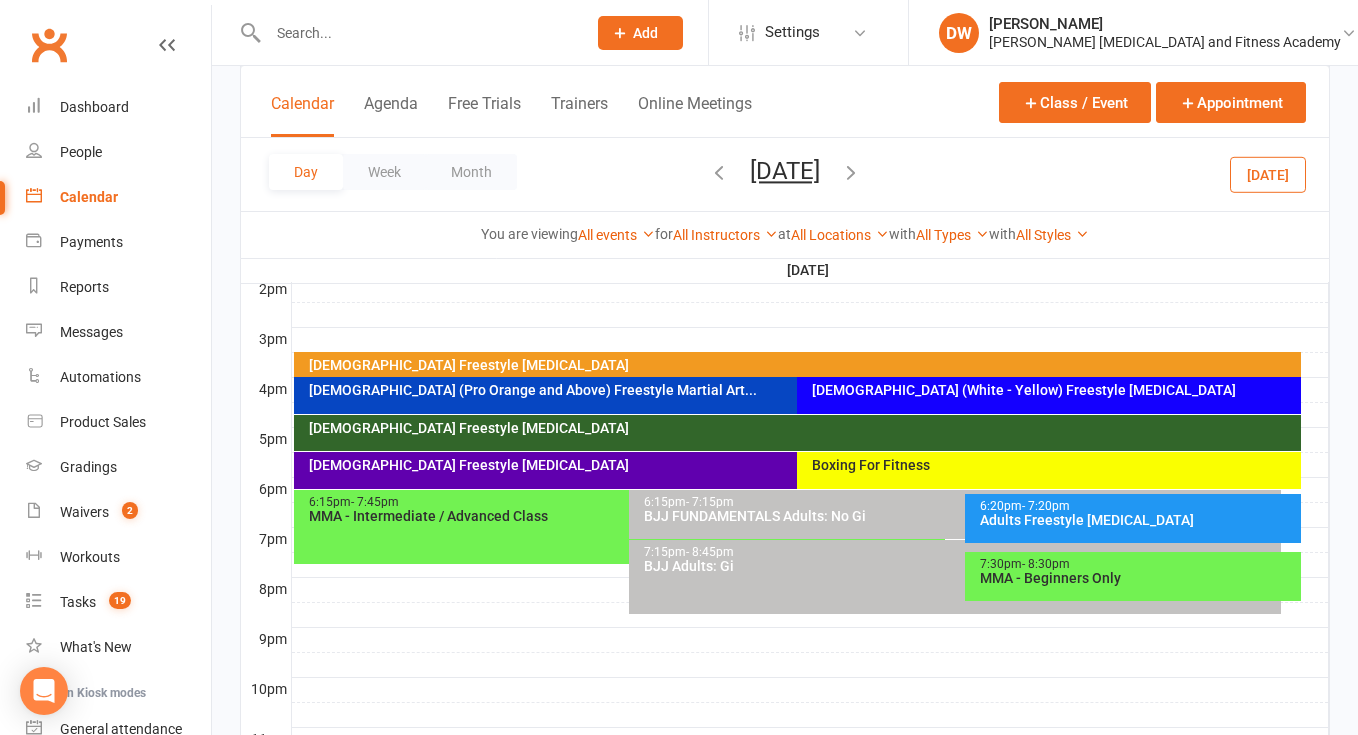 click on "[DATE]
[DATE]
Sun Mon Tue Wed Thu Fri Sat
29
30
01
02
03
04
05
06
07
08
09
10
11
12
13
14
15
16
17
18
19
20
21
22
23
24
25
26
27
28
29
30
31
01
02
03 04" at bounding box center (785, 174) 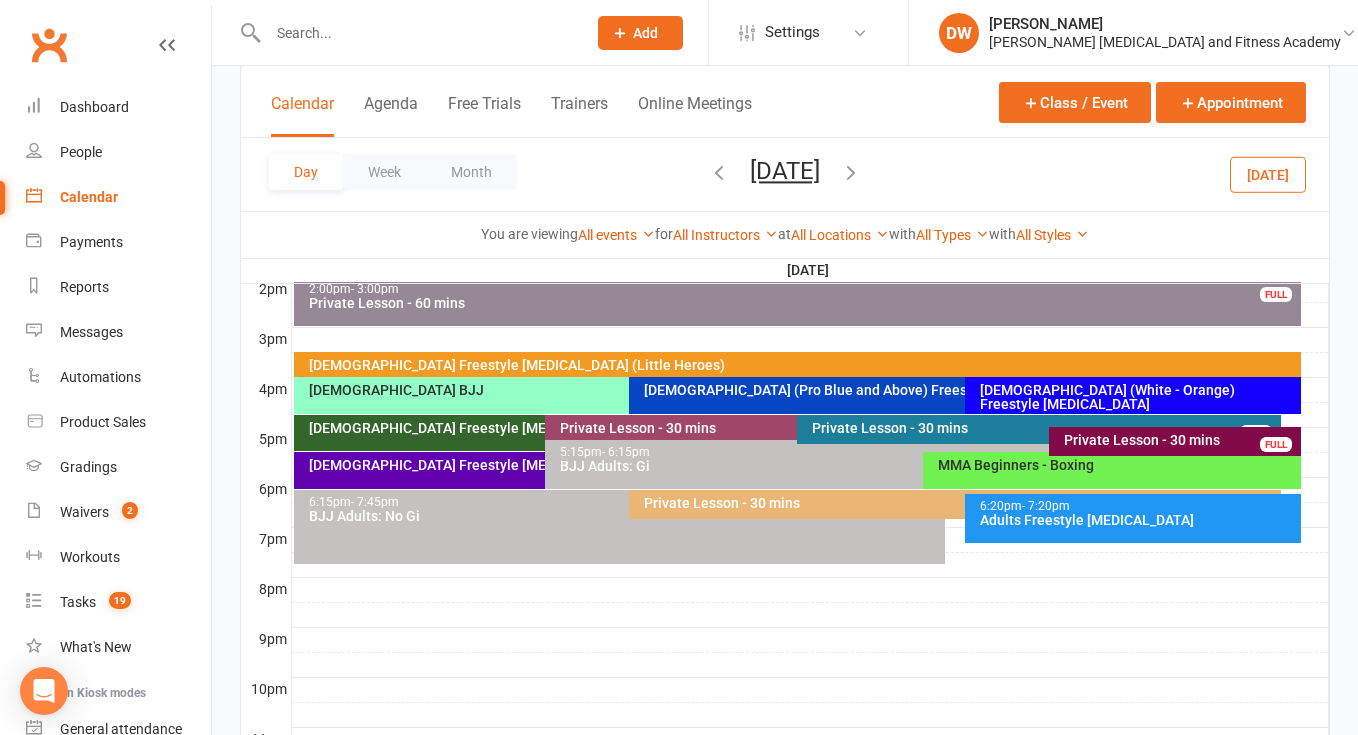 click at bounding box center (719, 172) 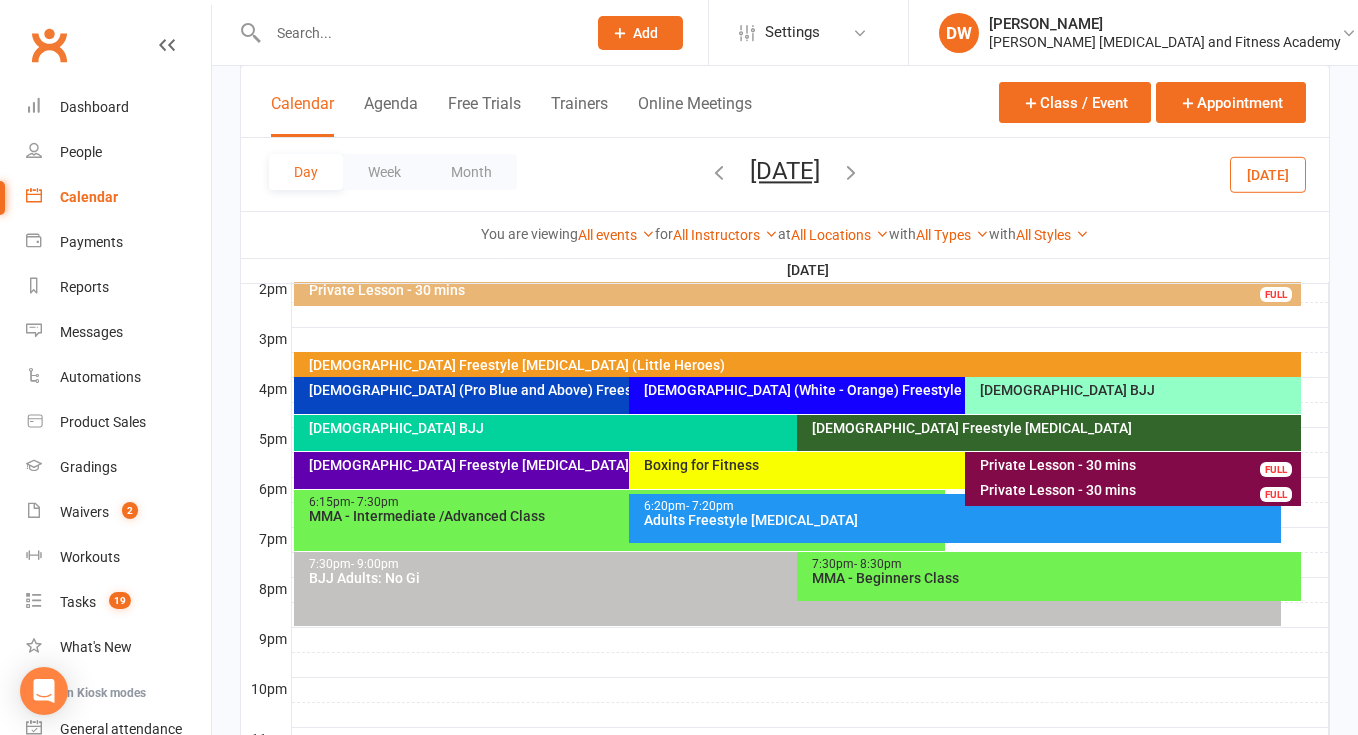 click at bounding box center (719, 172) 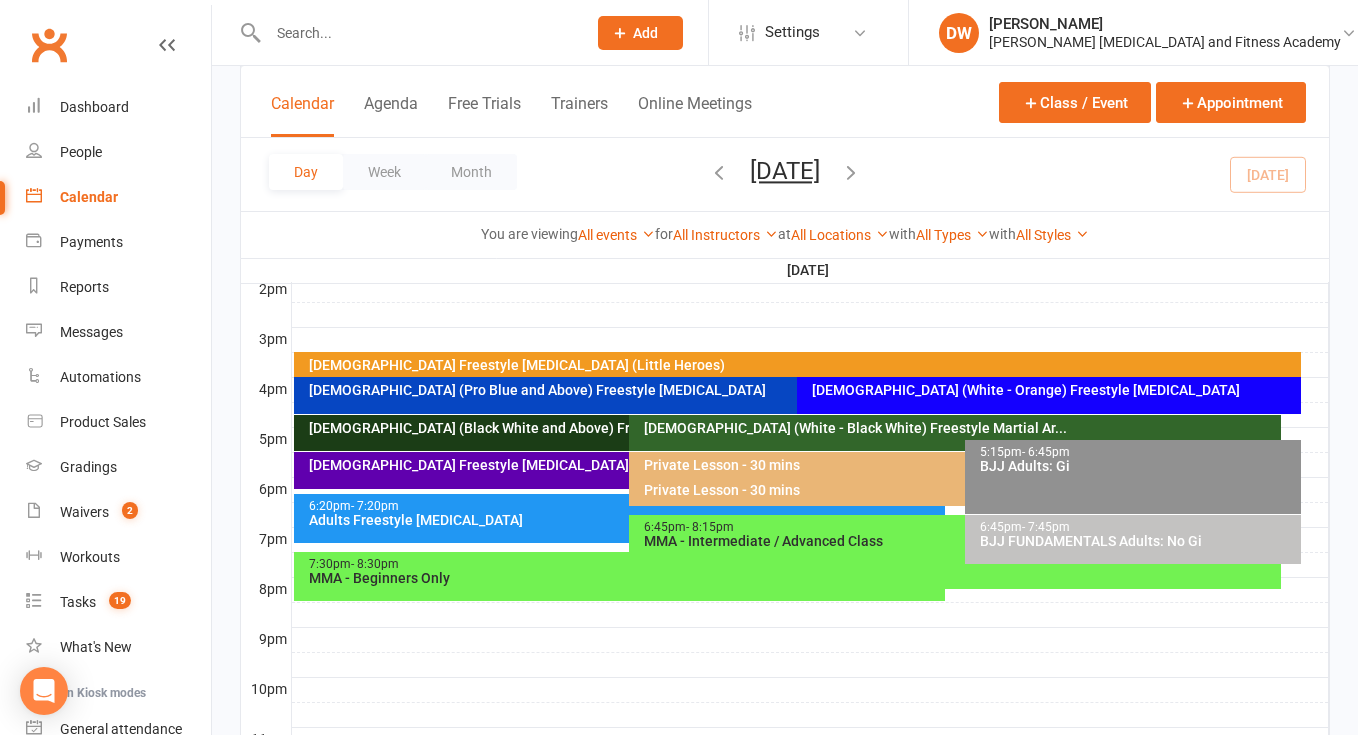 click at bounding box center [719, 172] 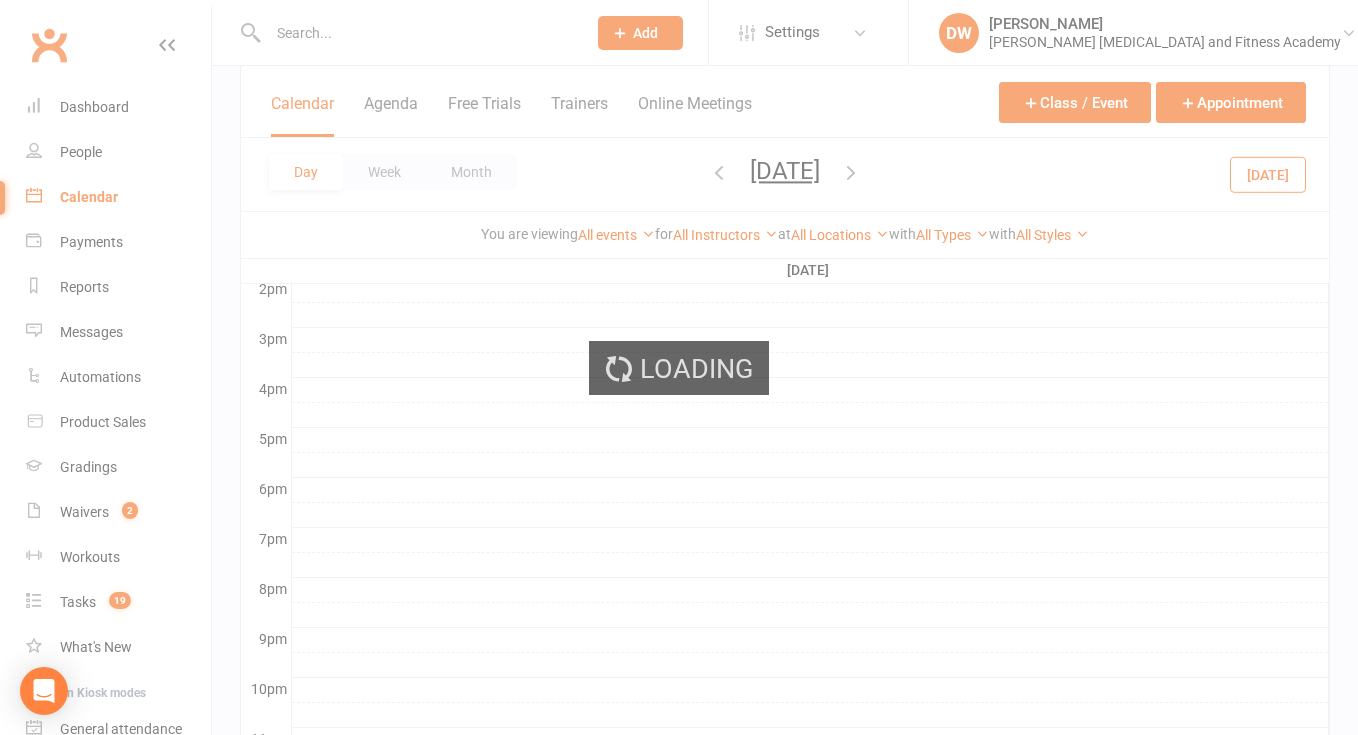 click on "Loading" at bounding box center [679, 367] 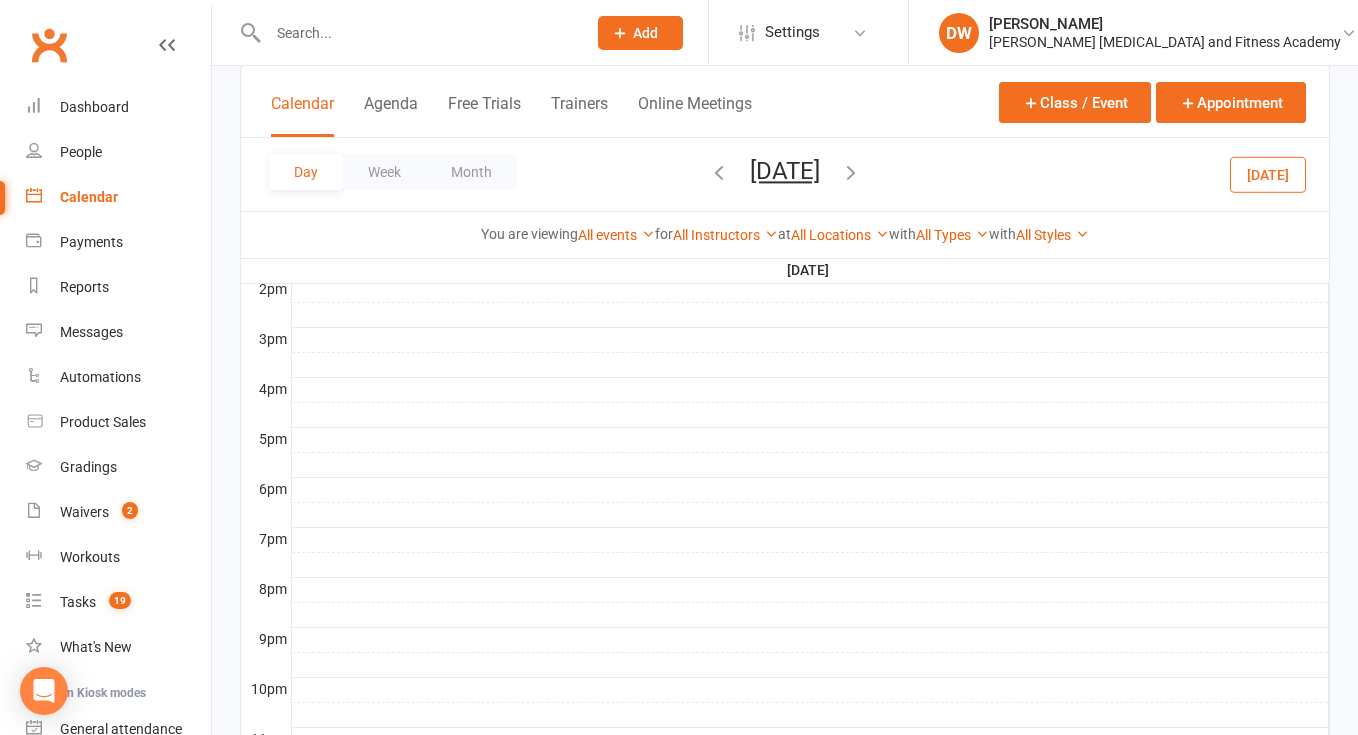click at bounding box center [719, 172] 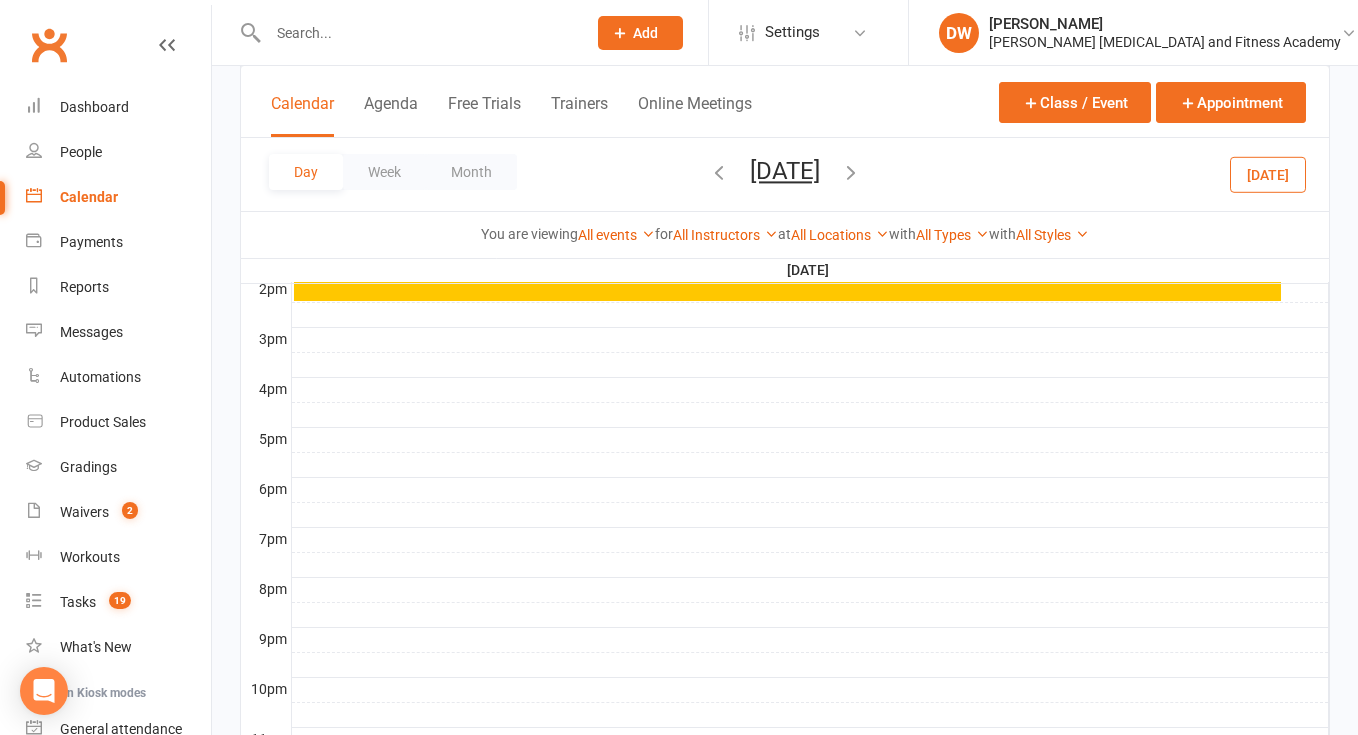 click at bounding box center [719, 172] 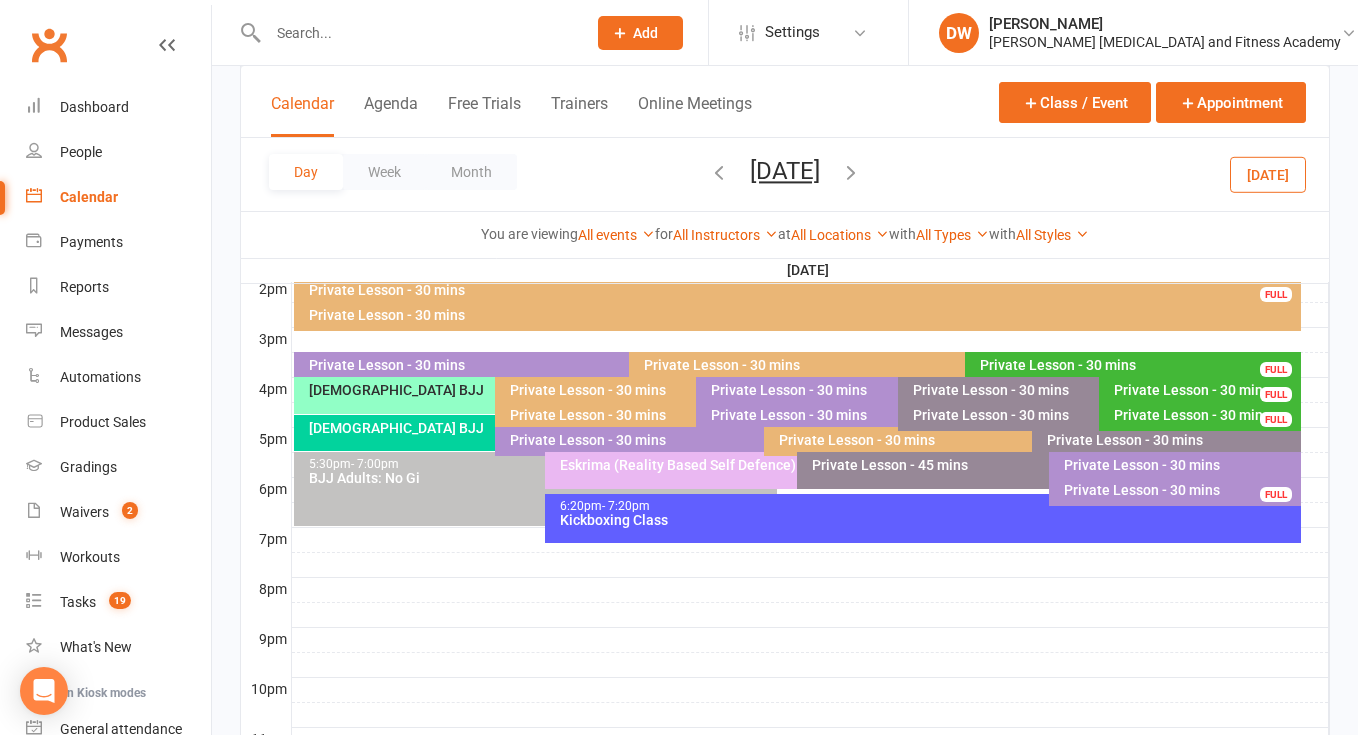 click at bounding box center [719, 172] 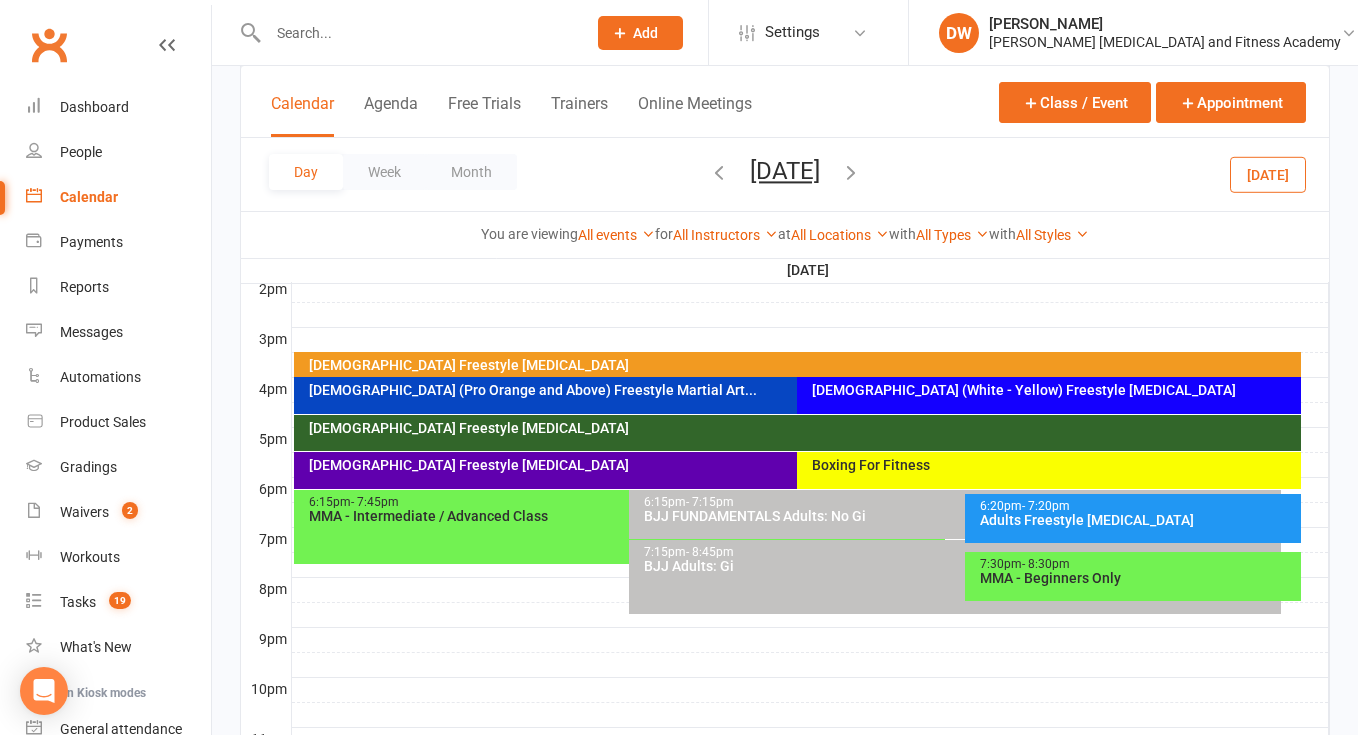 click on "- 7:20pm" at bounding box center (1046, 506) 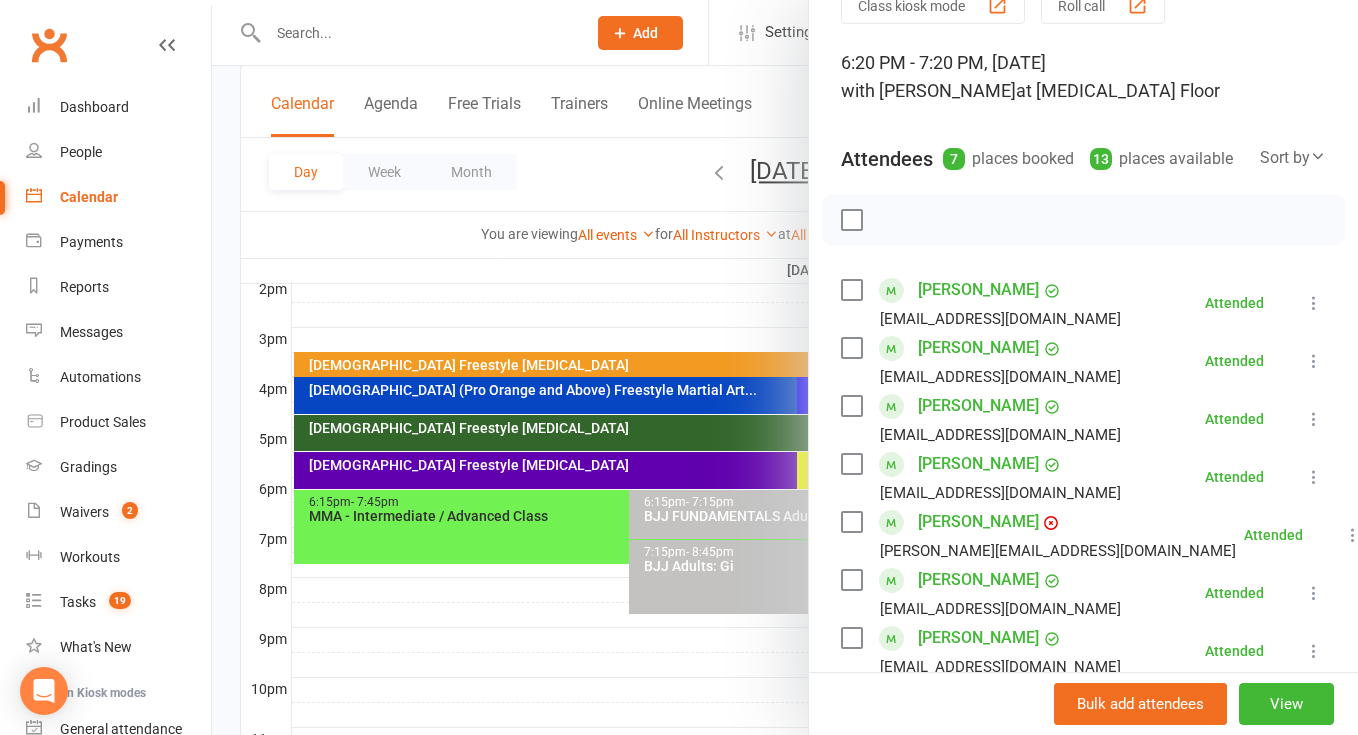 scroll, scrollTop: 97, scrollLeft: 0, axis: vertical 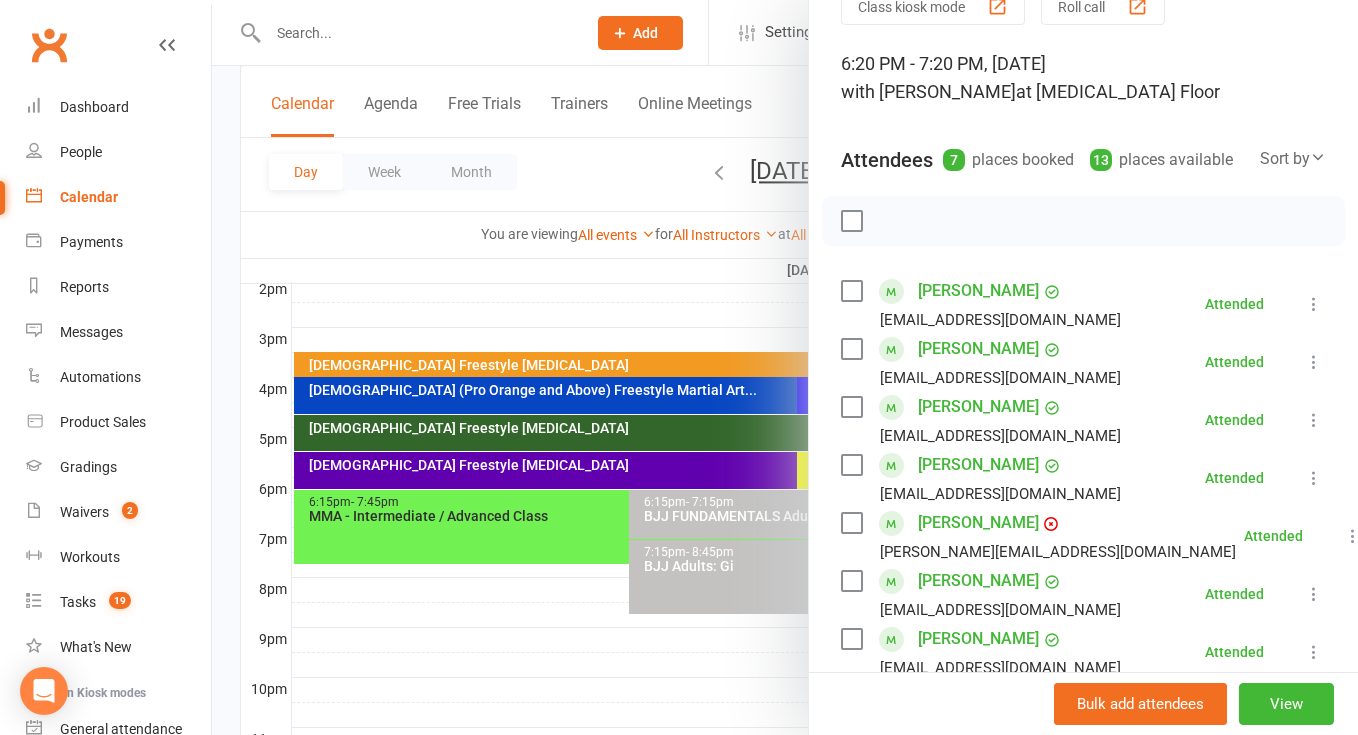 click at bounding box center [785, 367] 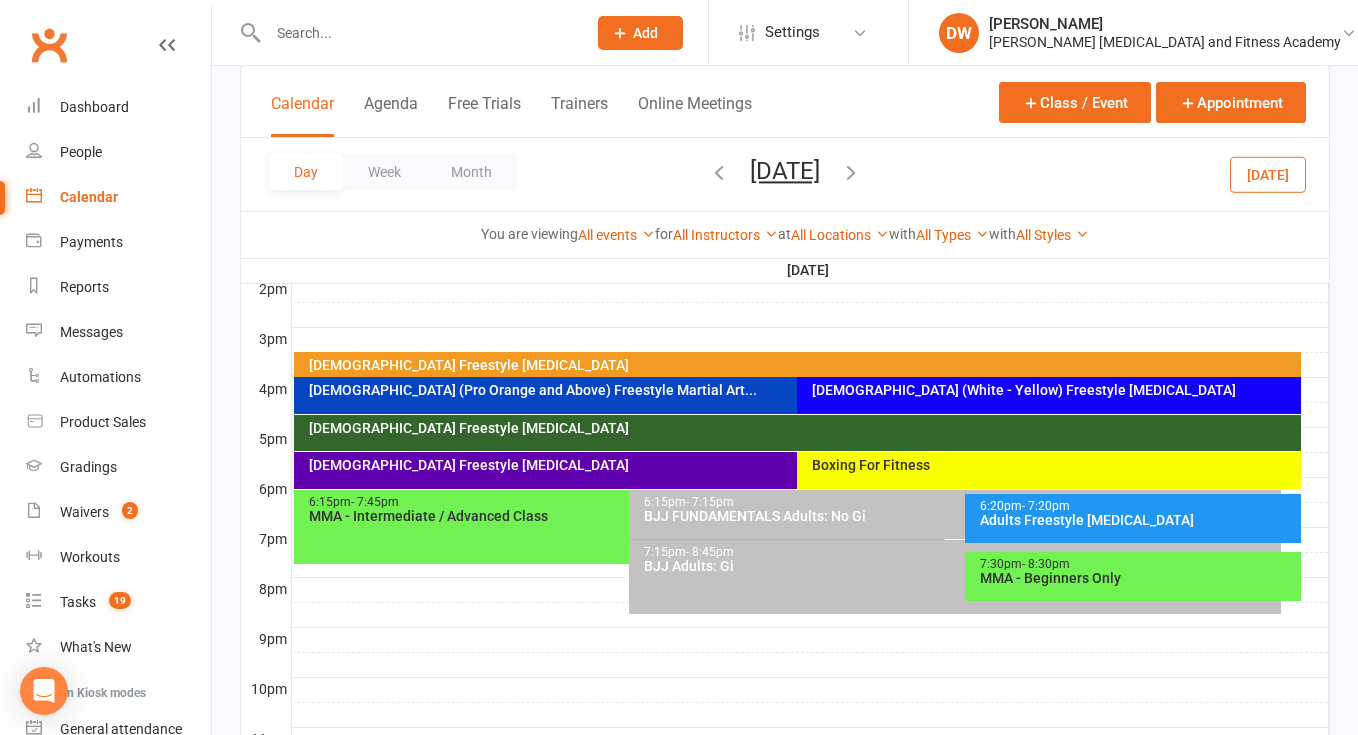 click at bounding box center [719, 172] 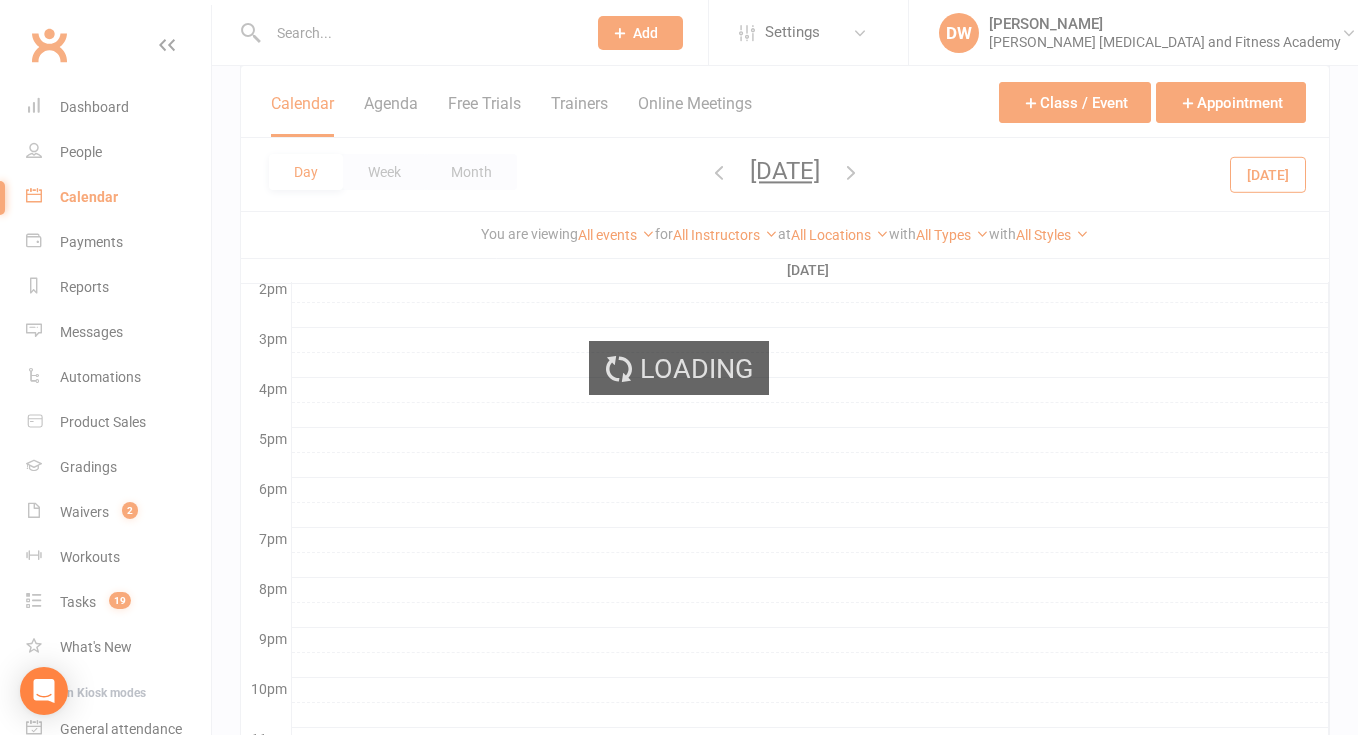 click at bounding box center (719, 172) 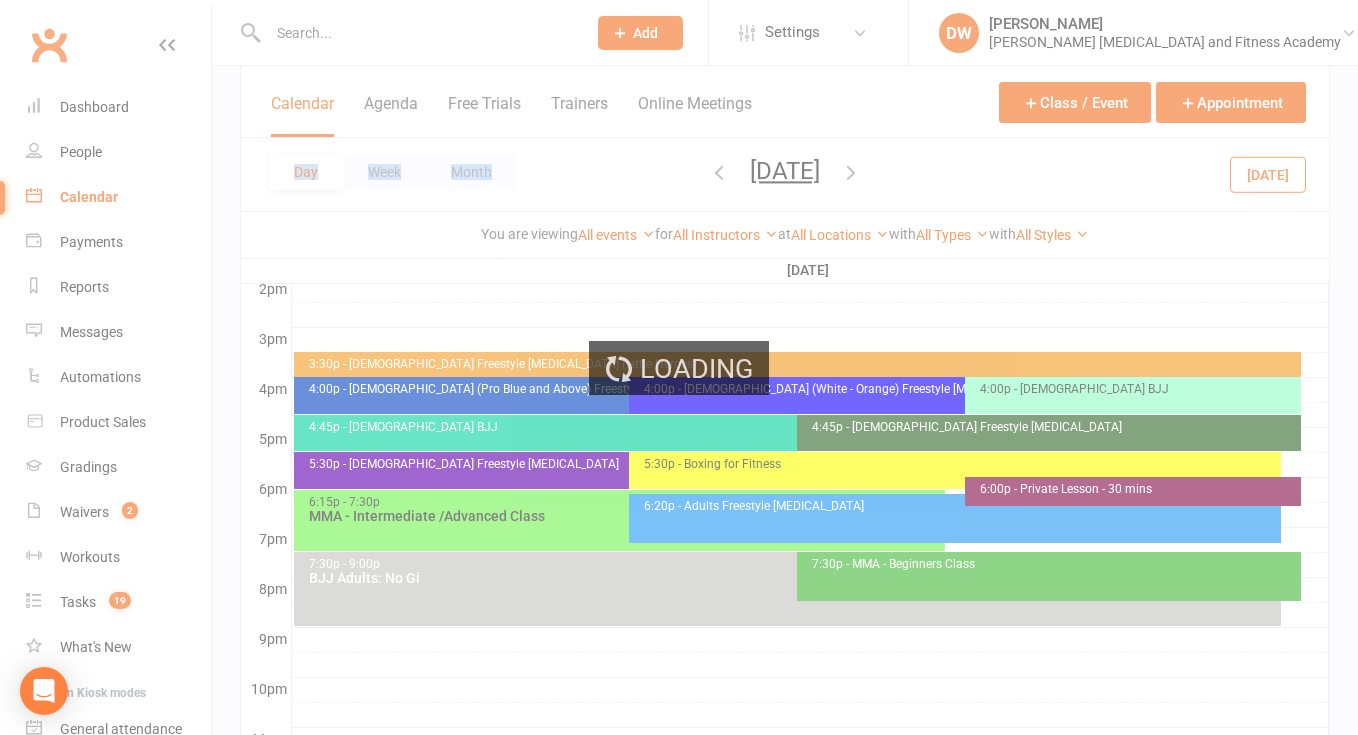 click on "Day Week Month [DATE]
[DATE]
Sun Mon Tue Wed Thu Fri Sat
29
30
01
02
03
04
05
06
07
08
09
10
11
12
13
14
15
16
17
18
19
20
21
22
23
24
25
26
27
28
29
30
31
01
02
03" at bounding box center [785, 174] 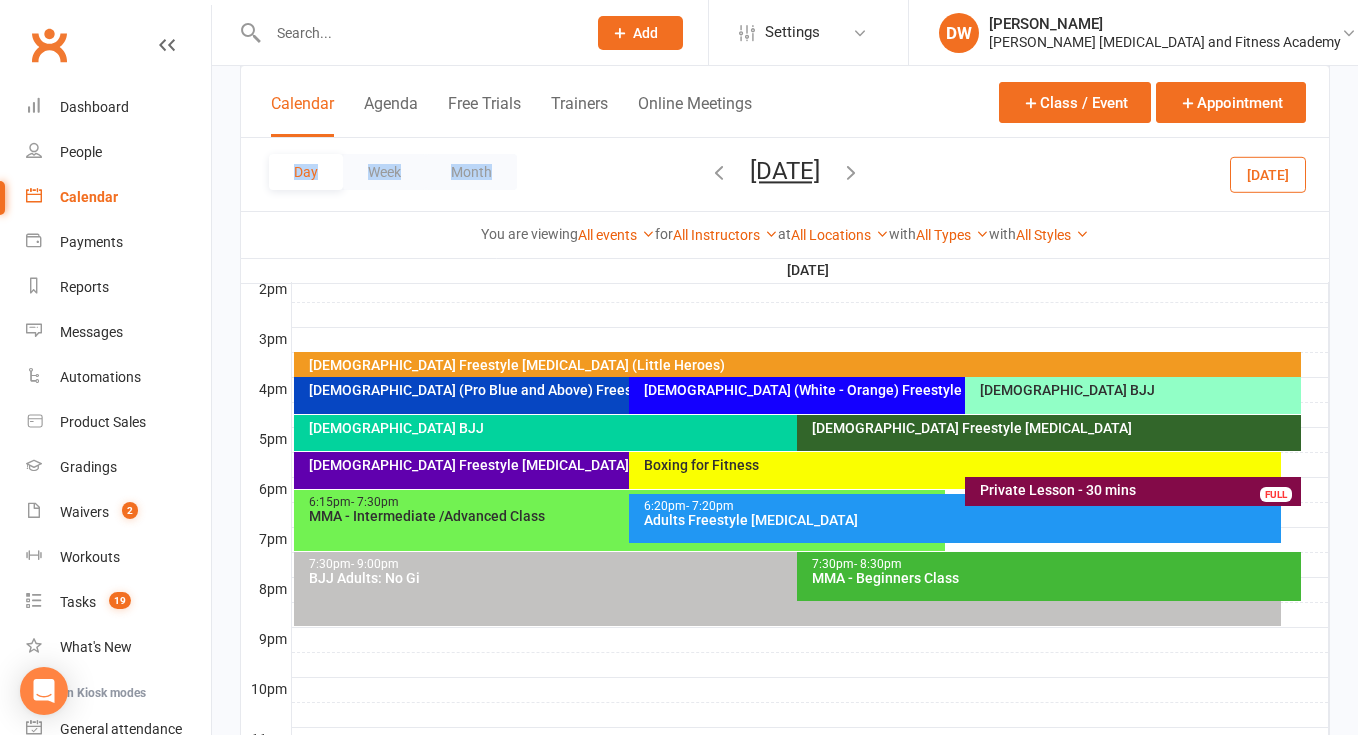 click at bounding box center [719, 172] 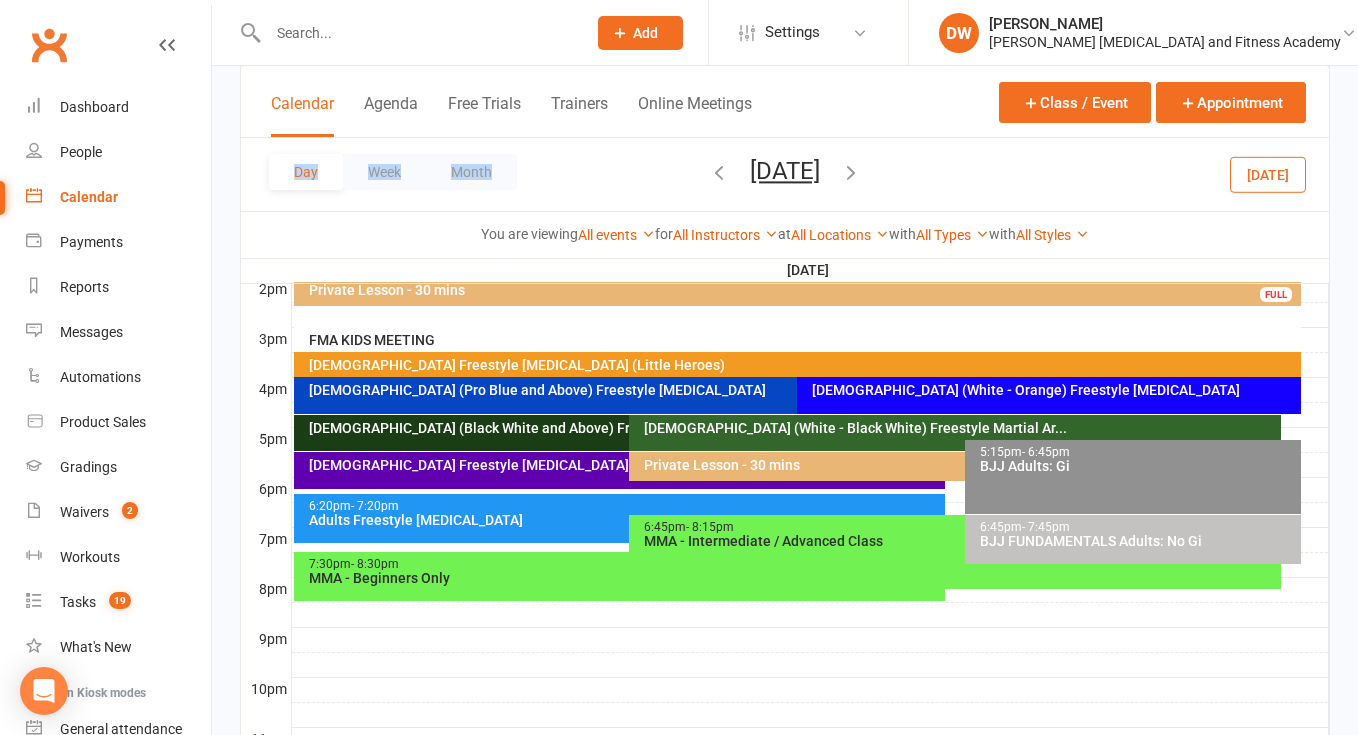 click at bounding box center [719, 172] 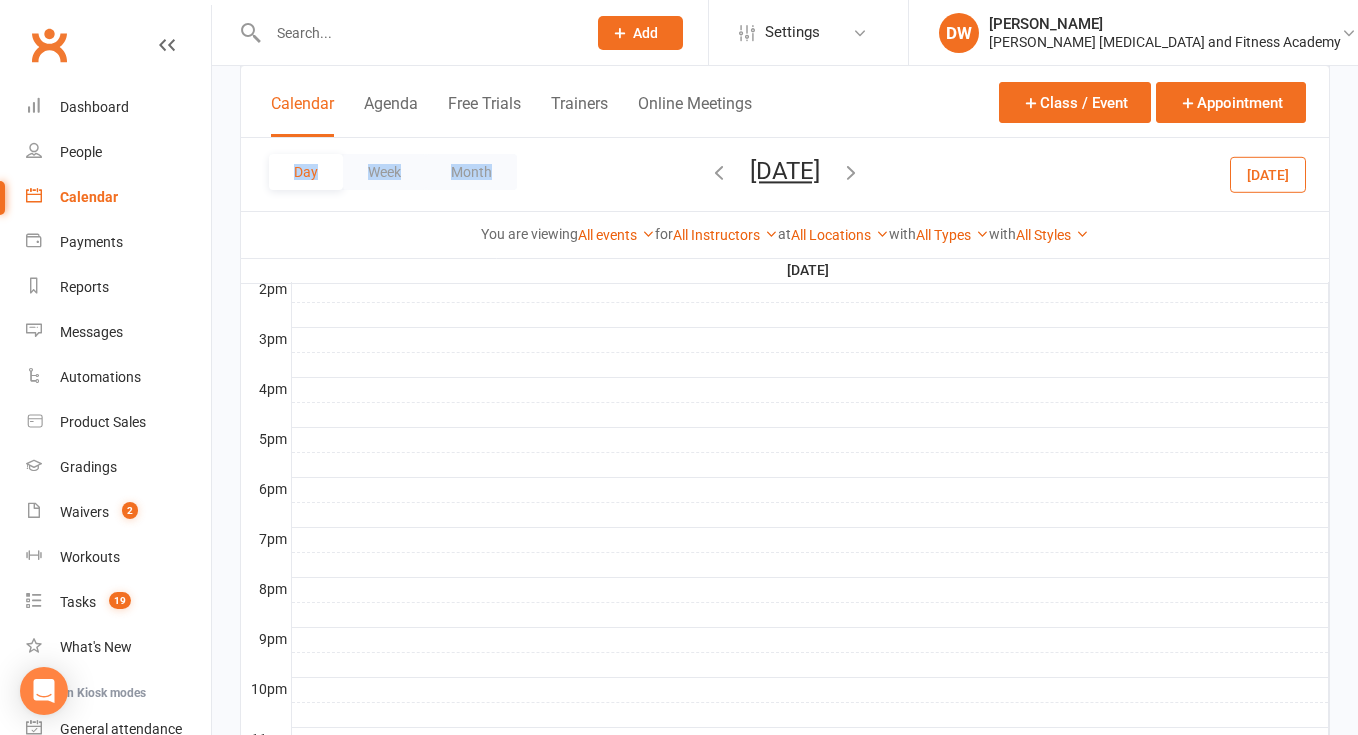 click at bounding box center [719, 172] 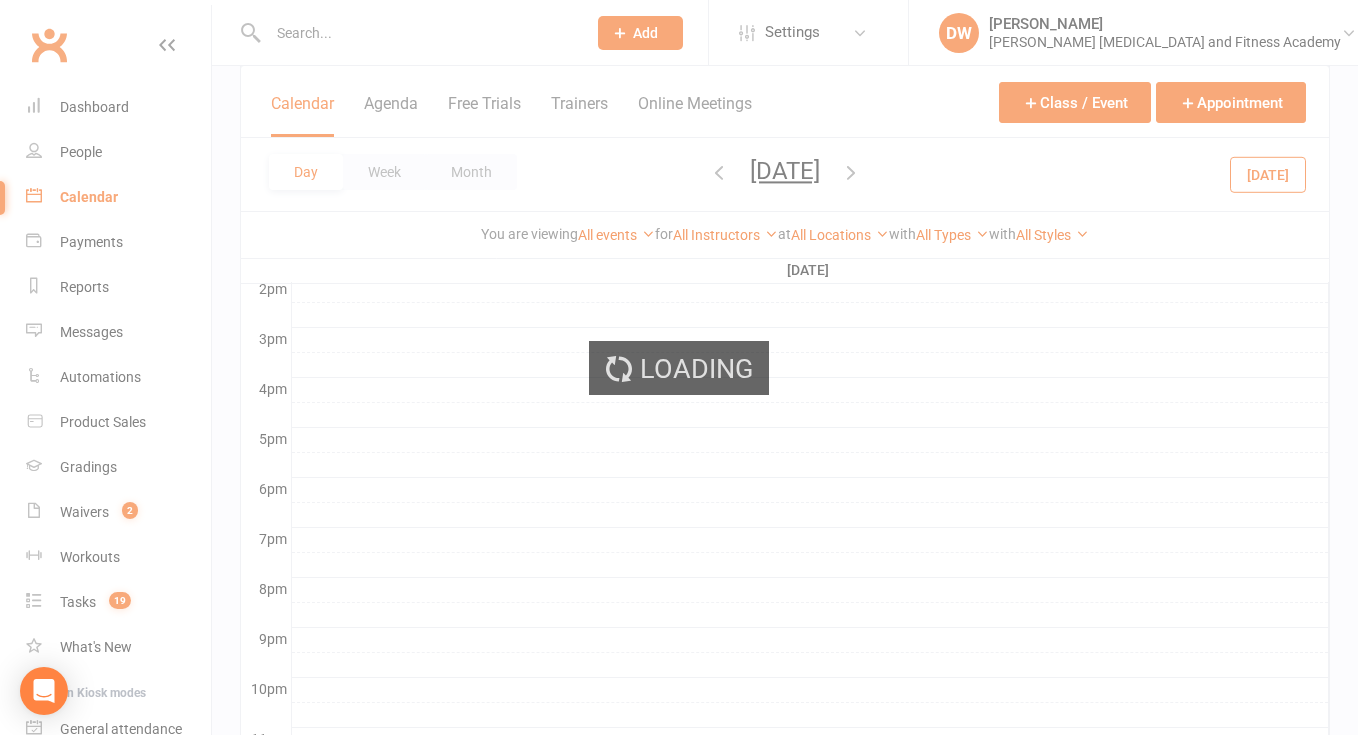 click on "Prospect
Member
Non-attending contact
Class / event
Appointment
Grading event
Task
Membership plan
Bulk message
Add
Settings Membership Plans Event Templates Appointment Types Mobile App  Website Image Library Customize Contacts Bulk Imports Access Control Users Account Profile Clubworx API DW [PERSON_NAME] [PERSON_NAME] [MEDICAL_DATA] and Fitness Academy My profile My subscription Help Terms & conditions  Privacy policy  Sign out Clubworx Dashboard People Calendar Payments Reports Messages   Automations   Product Sales Gradings   Waivers   2 Workouts   Tasks   19 What's New Check-in Kiosk modes General attendance Roll call Class check-in Signed in successfully. × × Membership successfully deleted × × Class kiosk mode Member self check-in Class" at bounding box center (679, -9) 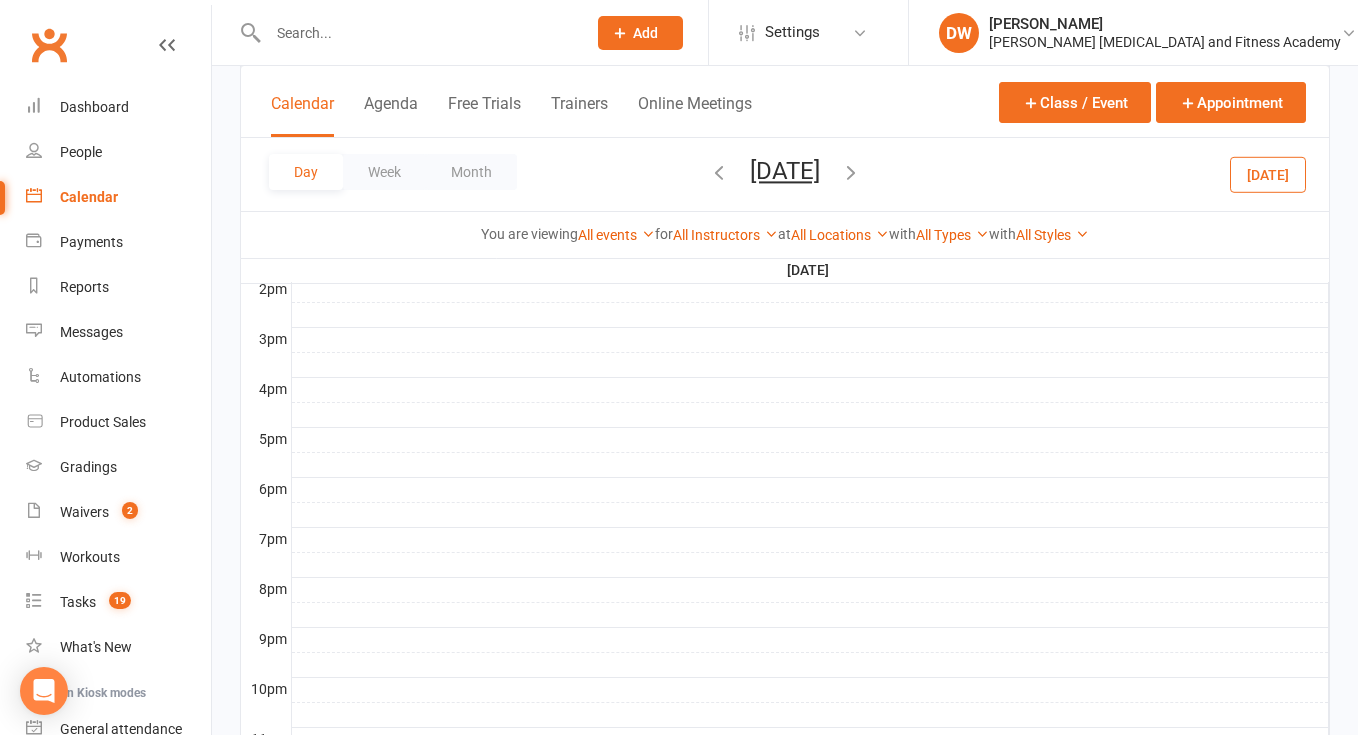 click at bounding box center [719, 172] 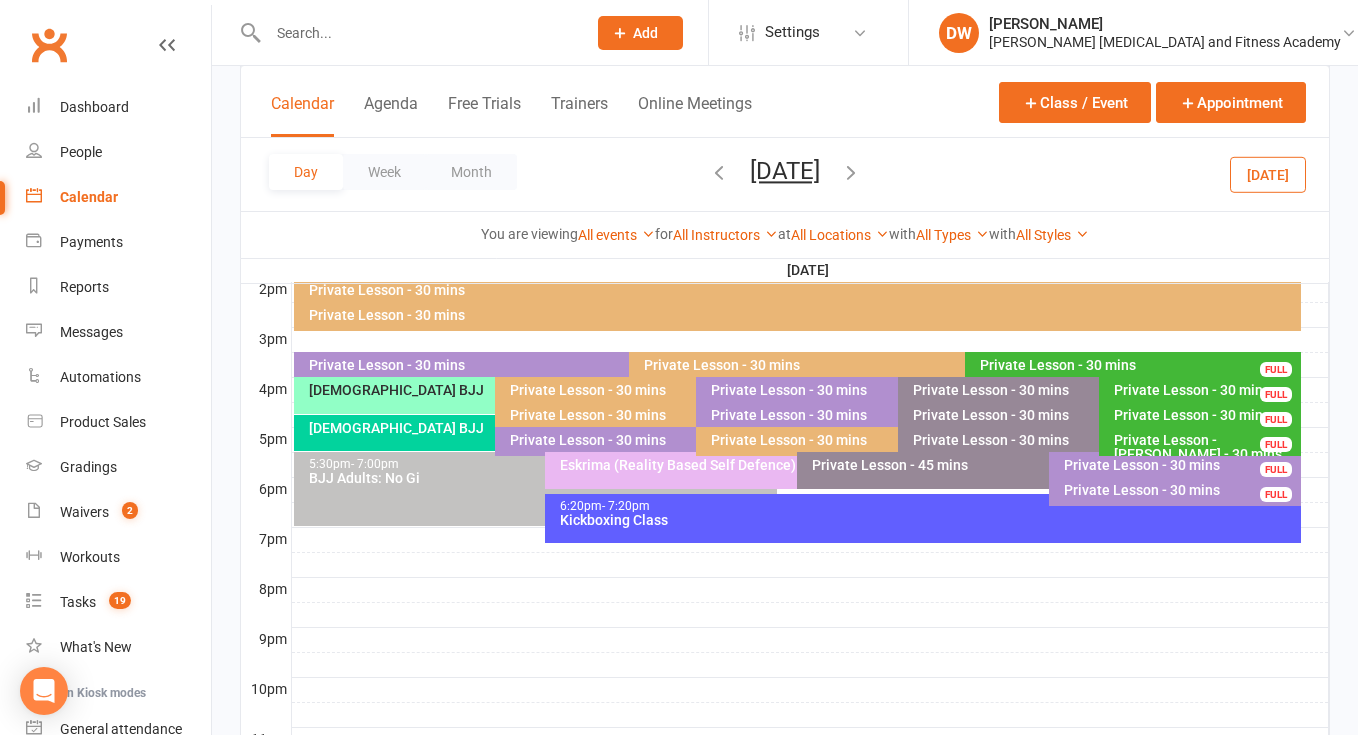 click on "Day Week Month [DATE]
[DATE]
Sun Mon Tue Wed Thu Fri Sat
29
30
01
02
03
04
05
06
07
08
09
10
11
12
13
14
15
16
17
18
19
20
21
22
23
24
25
26
27
28
29
30
31
01
02
03" at bounding box center [785, 174] 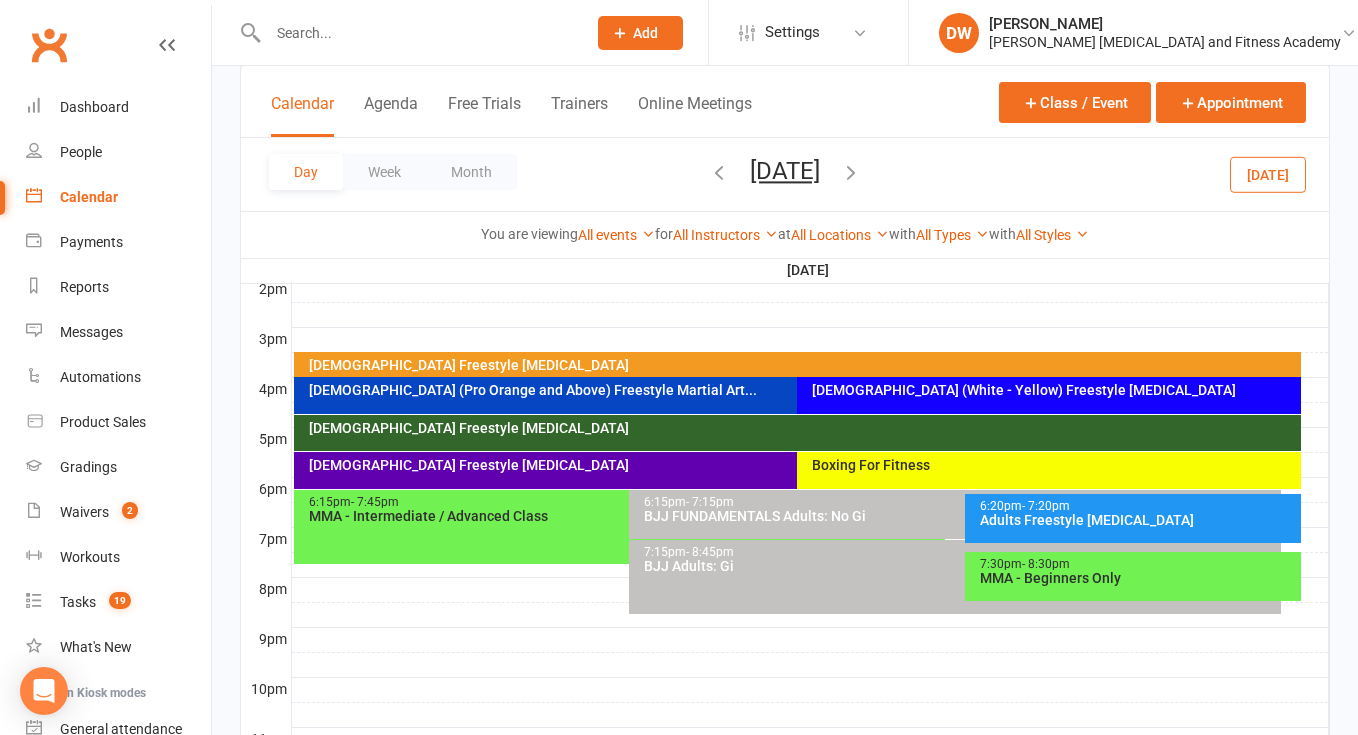 click on "Adults Freestyle [MEDICAL_DATA]" at bounding box center [1138, 520] 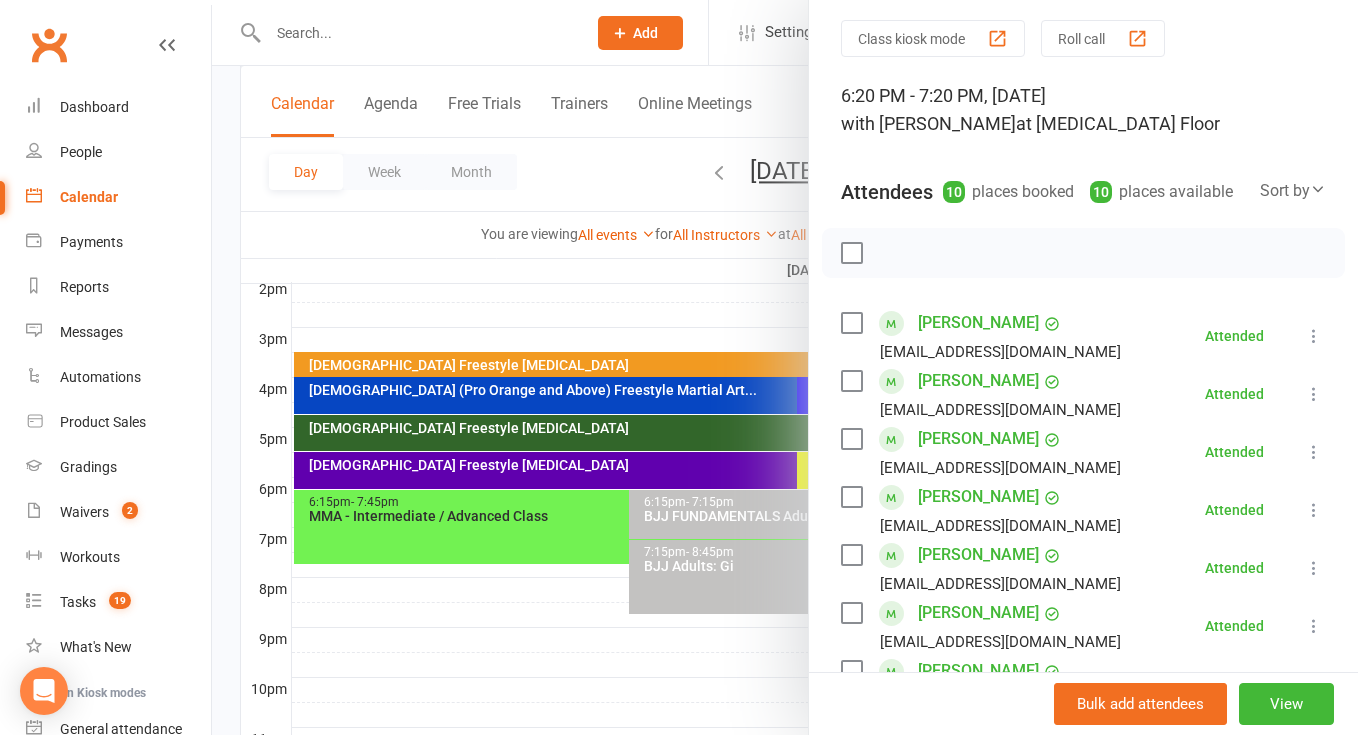 scroll, scrollTop: 64, scrollLeft: 0, axis: vertical 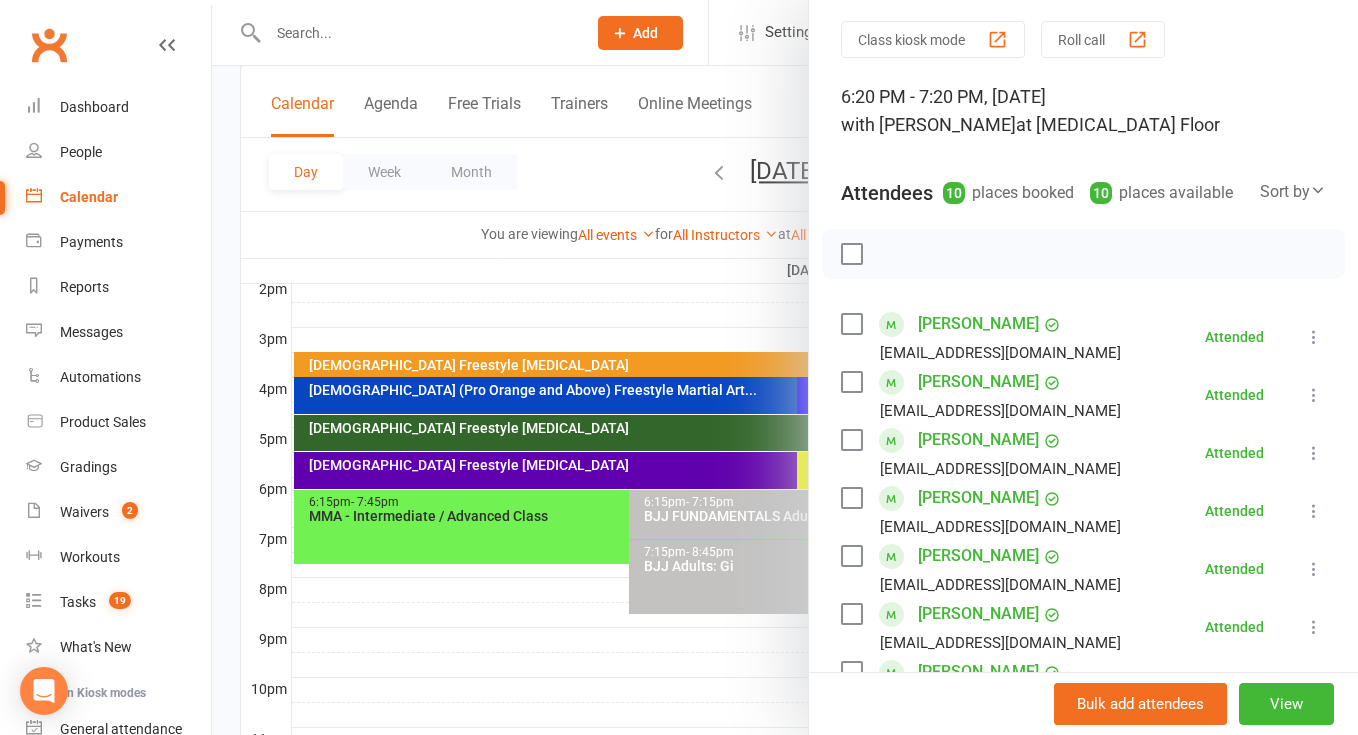 click at bounding box center [785, 367] 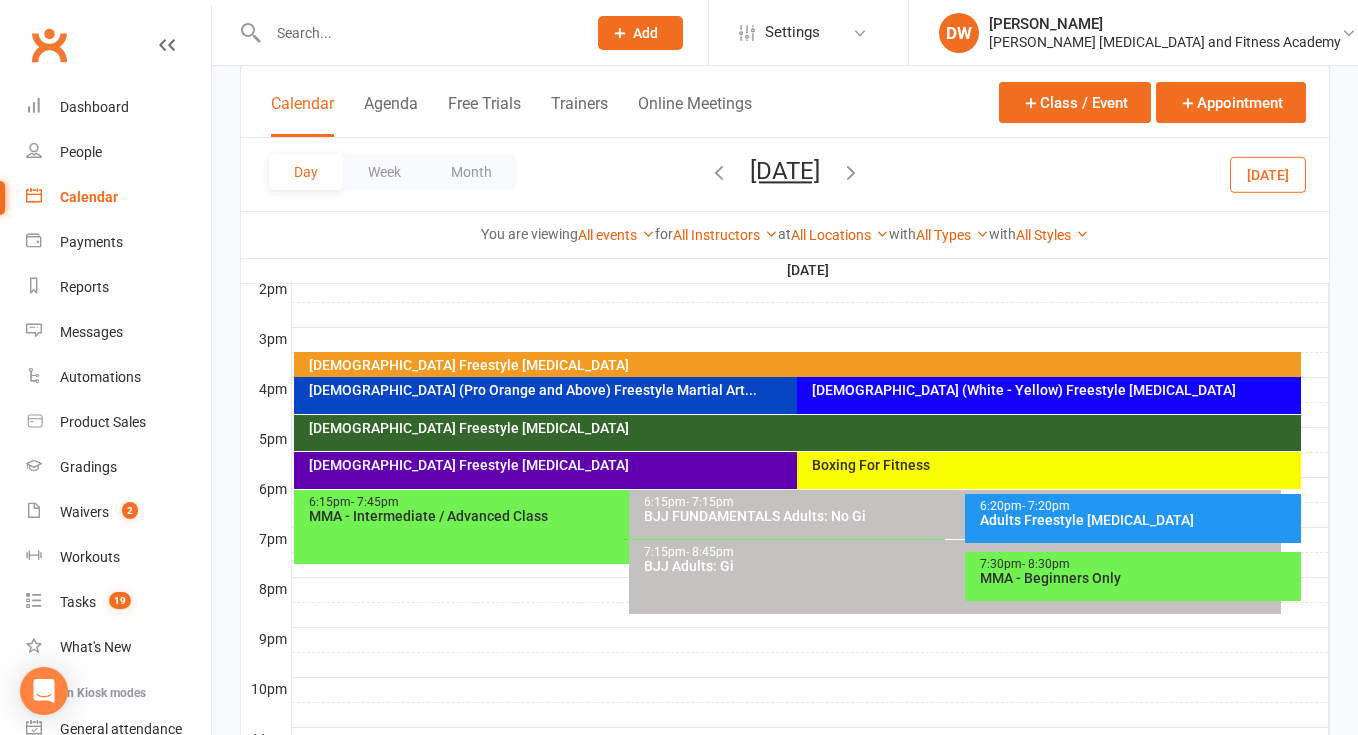 click at bounding box center (719, 172) 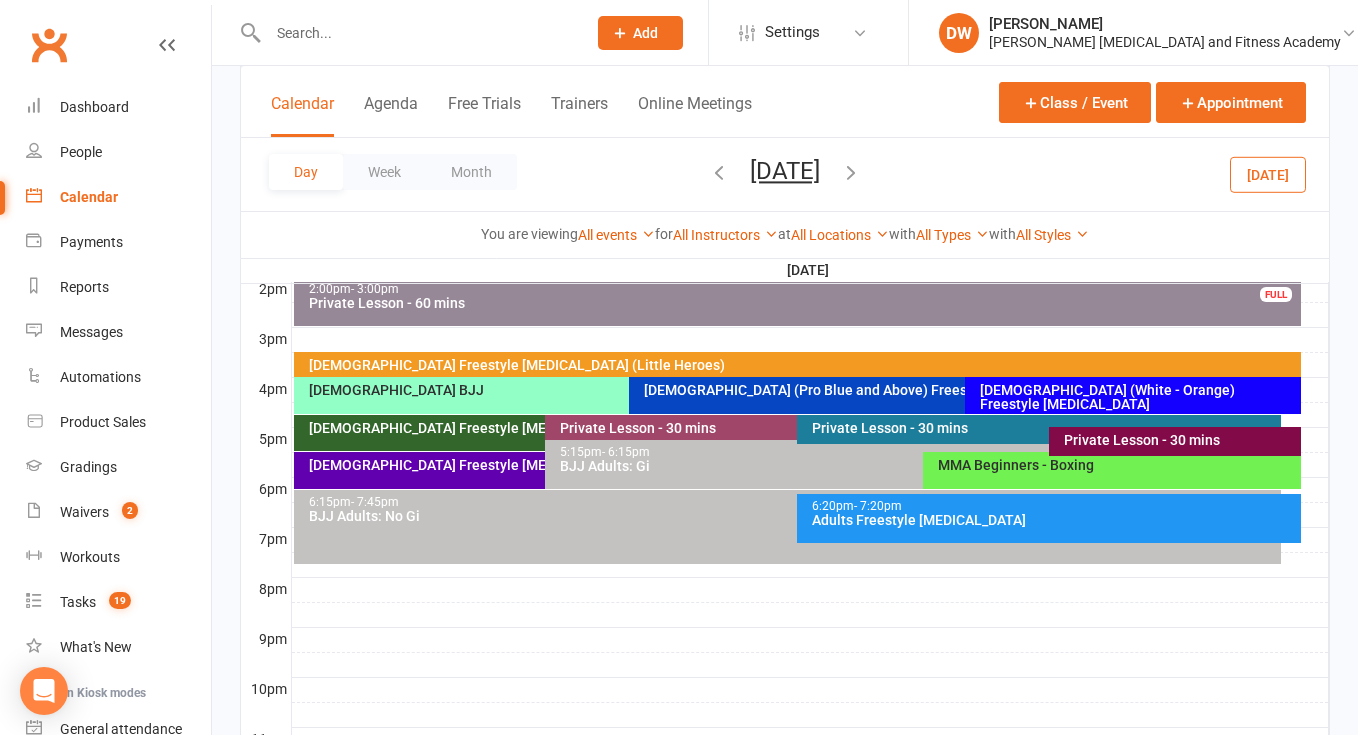 click at bounding box center (719, 172) 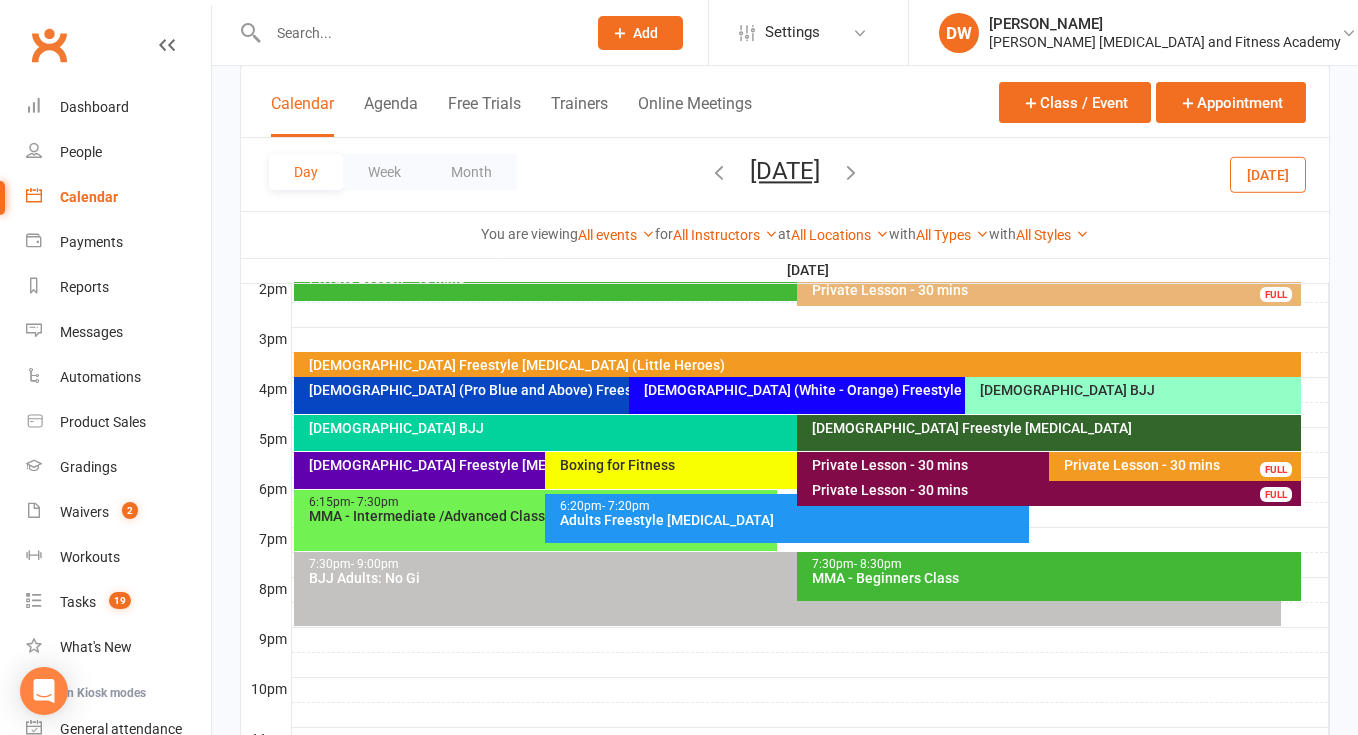 click at bounding box center [719, 172] 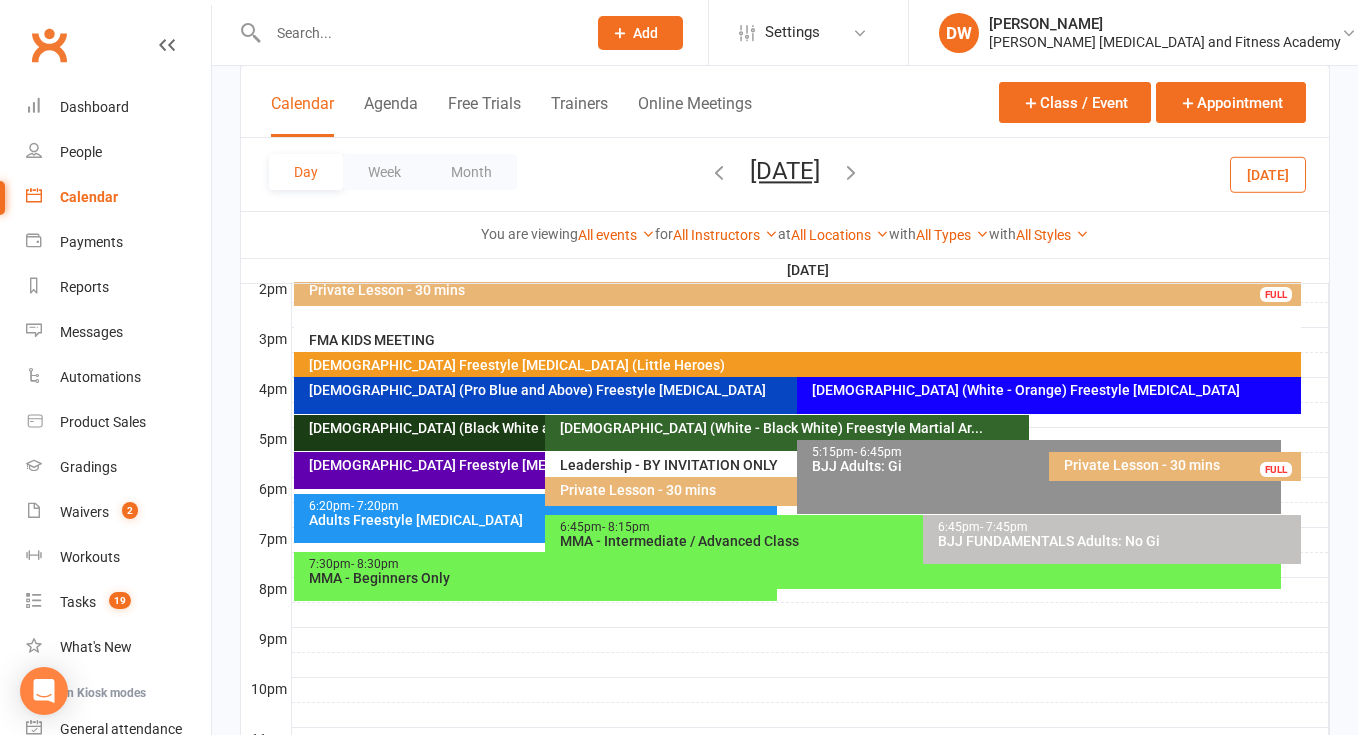 click at bounding box center (719, 172) 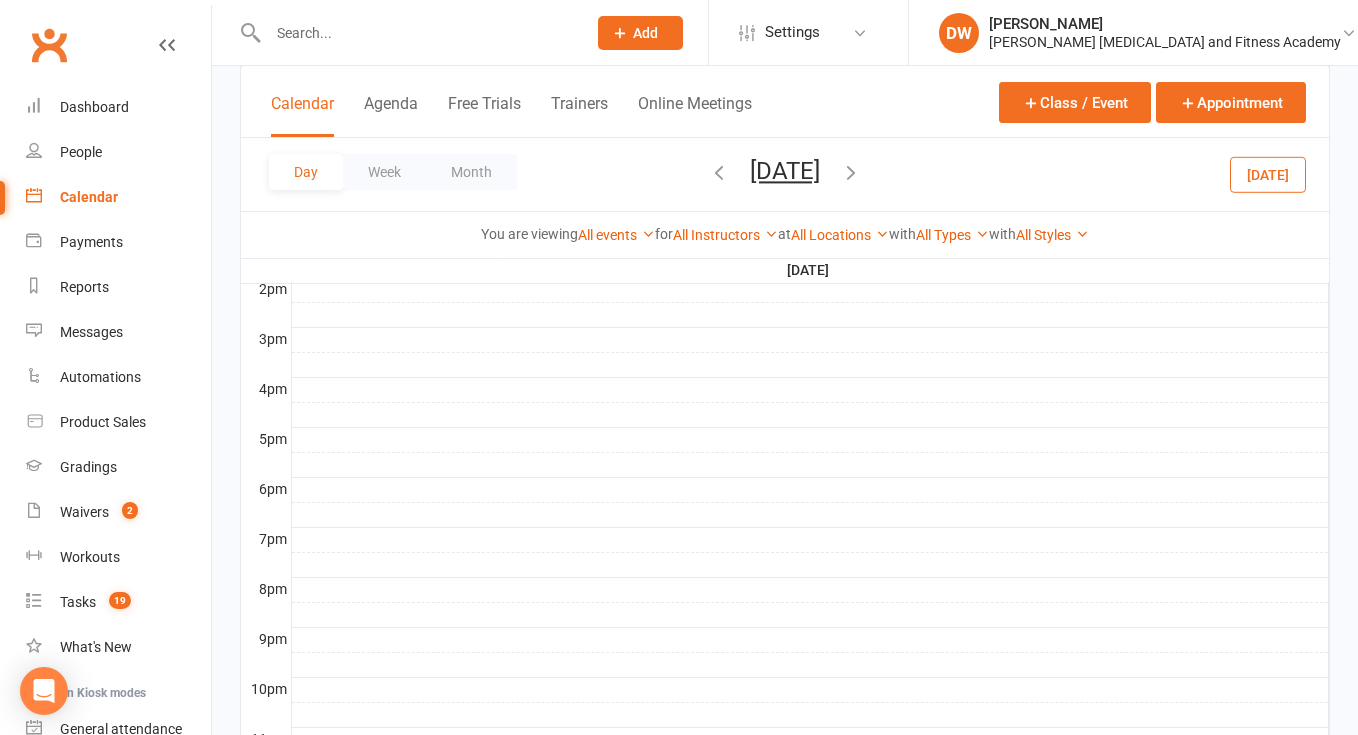 click at bounding box center [719, 172] 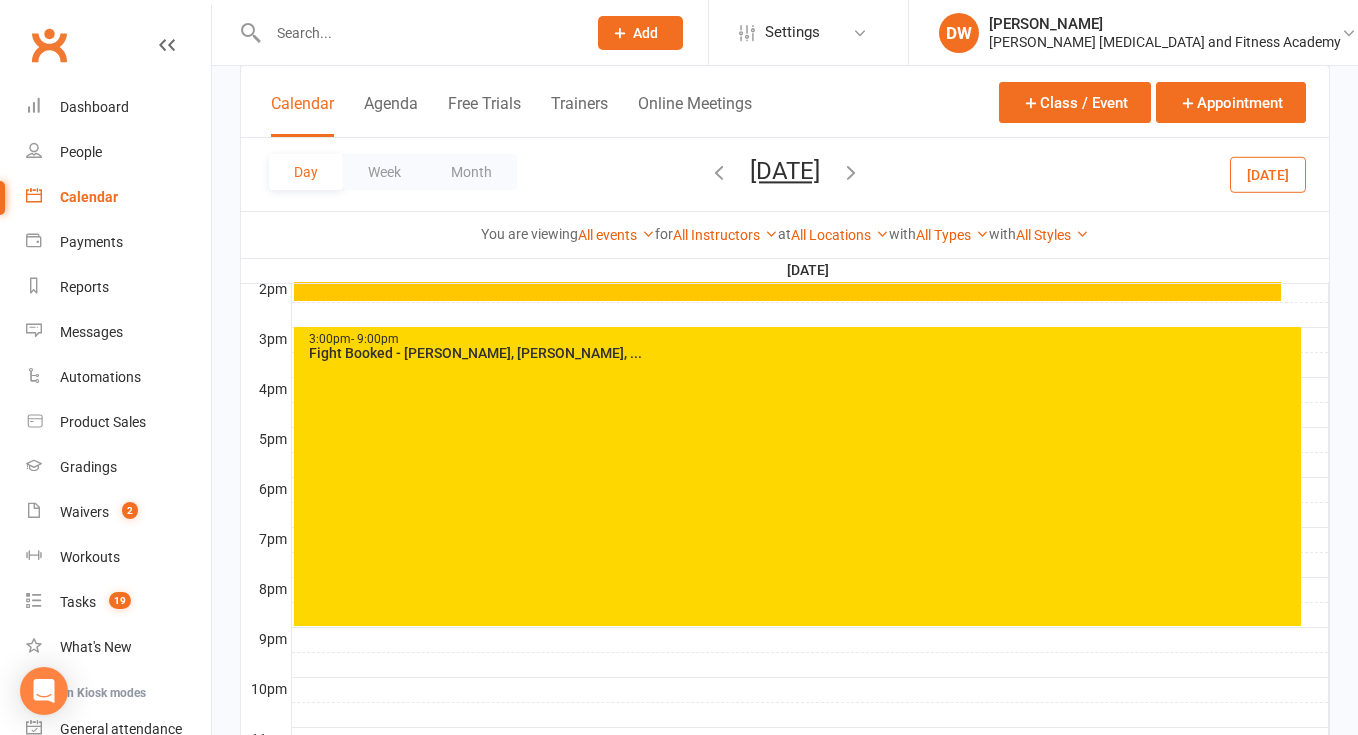 click at bounding box center (719, 172) 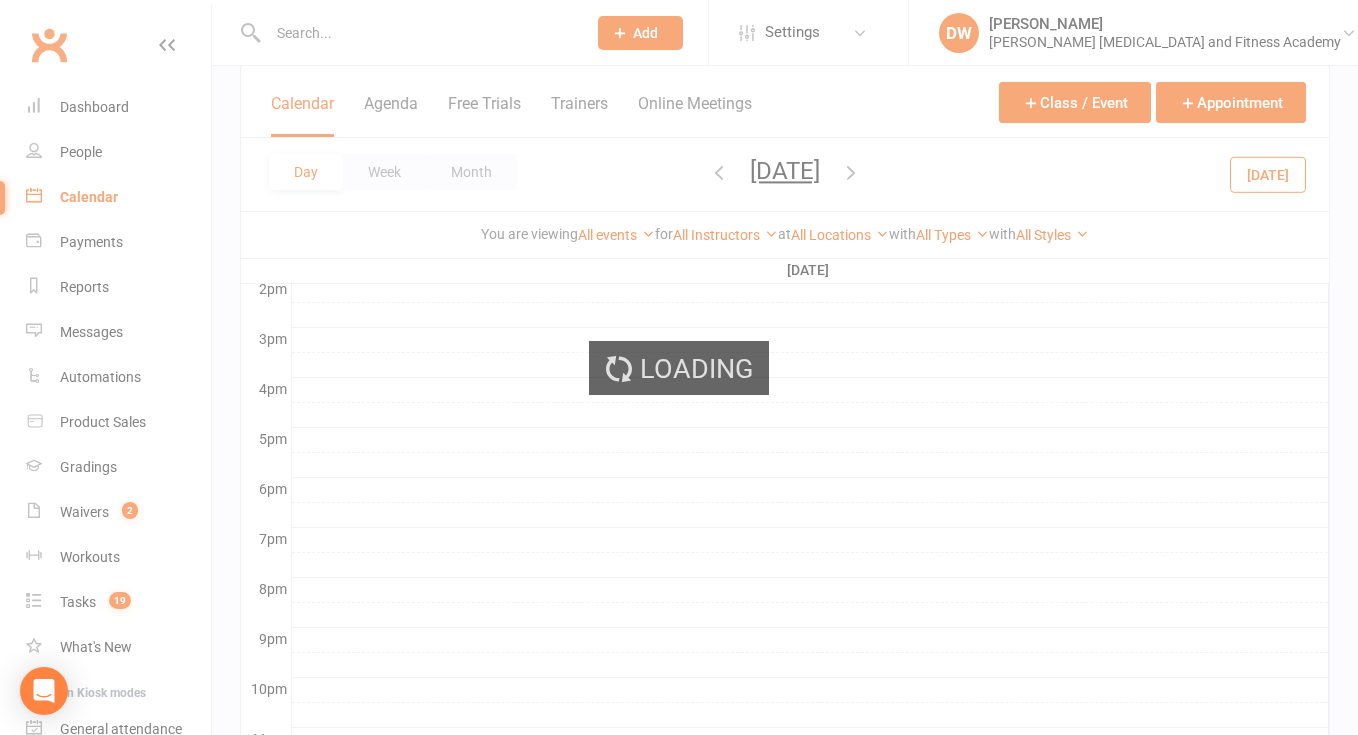 click on "Prospect
Member
Non-attending contact
Class / event
Appointment
Grading event
Task
Membership plan
Bulk message
Add
Settings Membership Plans Event Templates Appointment Types Mobile App  Website Image Library Customize Contacts Bulk Imports Access Control Users Account Profile Clubworx API DW [PERSON_NAME] [PERSON_NAME] [MEDICAL_DATA] and Fitness Academy My profile My subscription Help Terms & conditions  Privacy policy  Sign out Clubworx Dashboard People Calendar Payments Reports Messages   Automations   Product Sales Gradings   Waivers   2 Workouts   Tasks   19 What's New Check-in Kiosk modes General attendance Roll call Class check-in Signed in successfully. × × Membership successfully deleted × × Class kiosk mode Member self check-in Class" at bounding box center [679, -9] 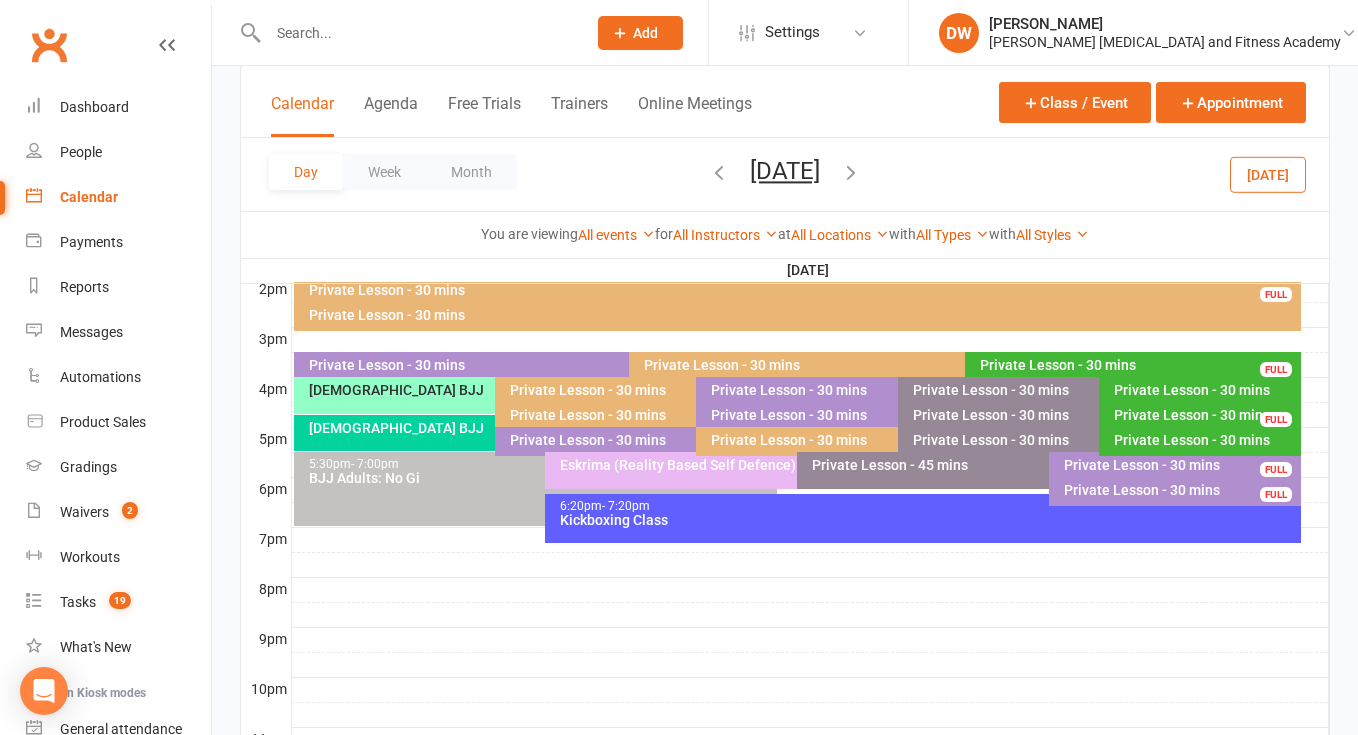 click at bounding box center [719, 172] 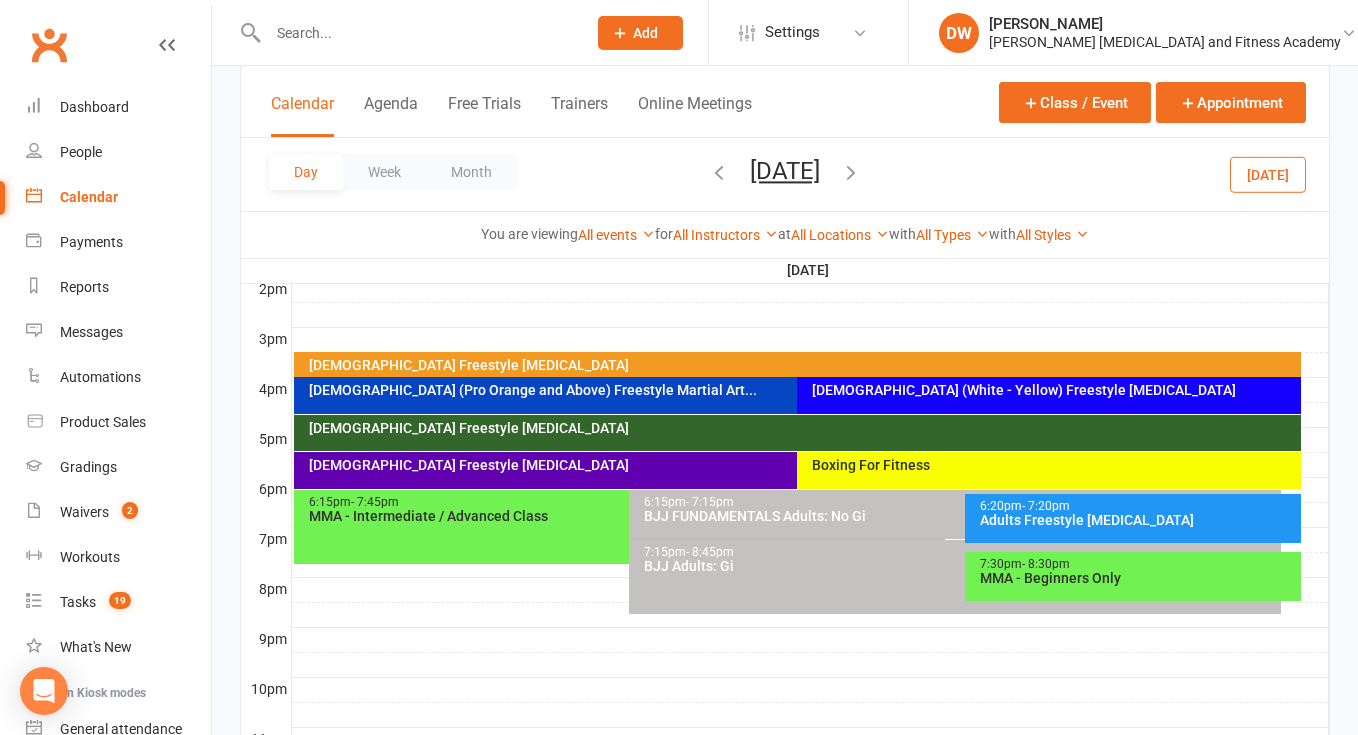 click on "Adults Freestyle [MEDICAL_DATA]" at bounding box center [1138, 520] 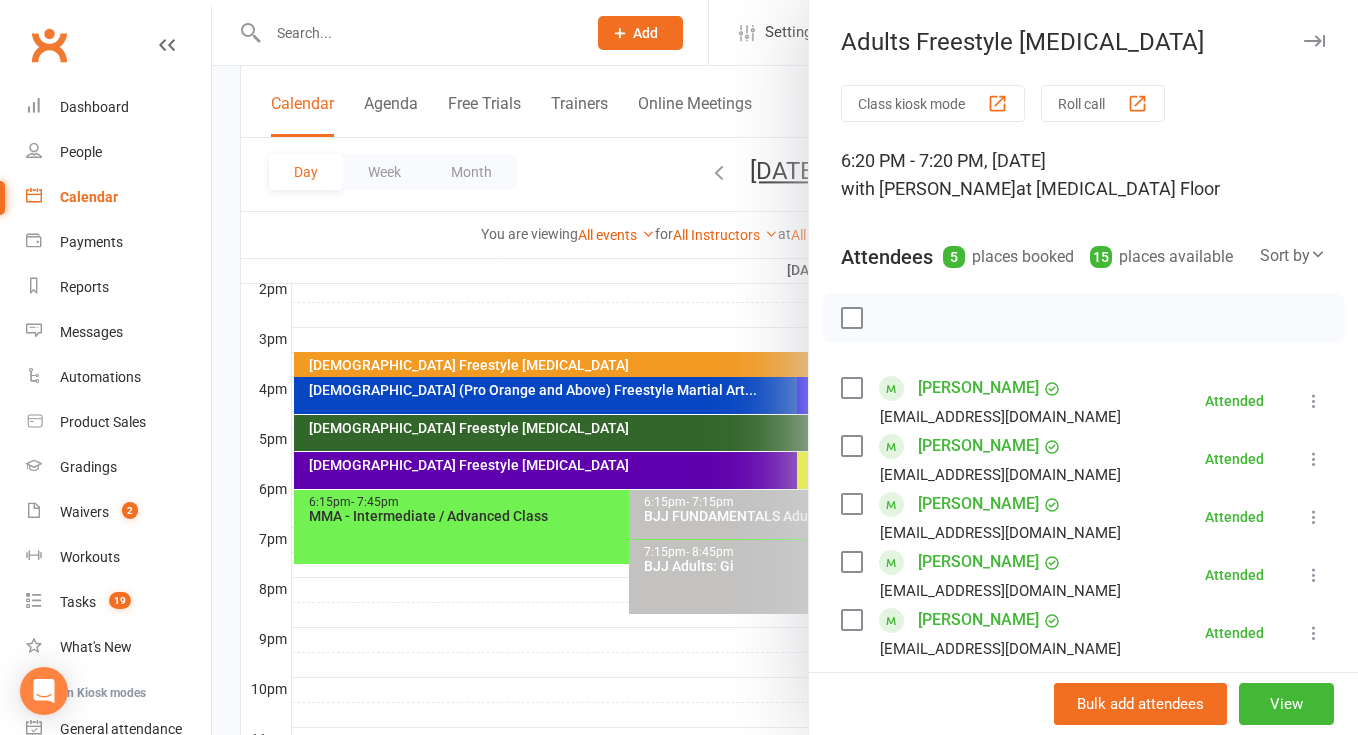 scroll, scrollTop: 0, scrollLeft: 0, axis: both 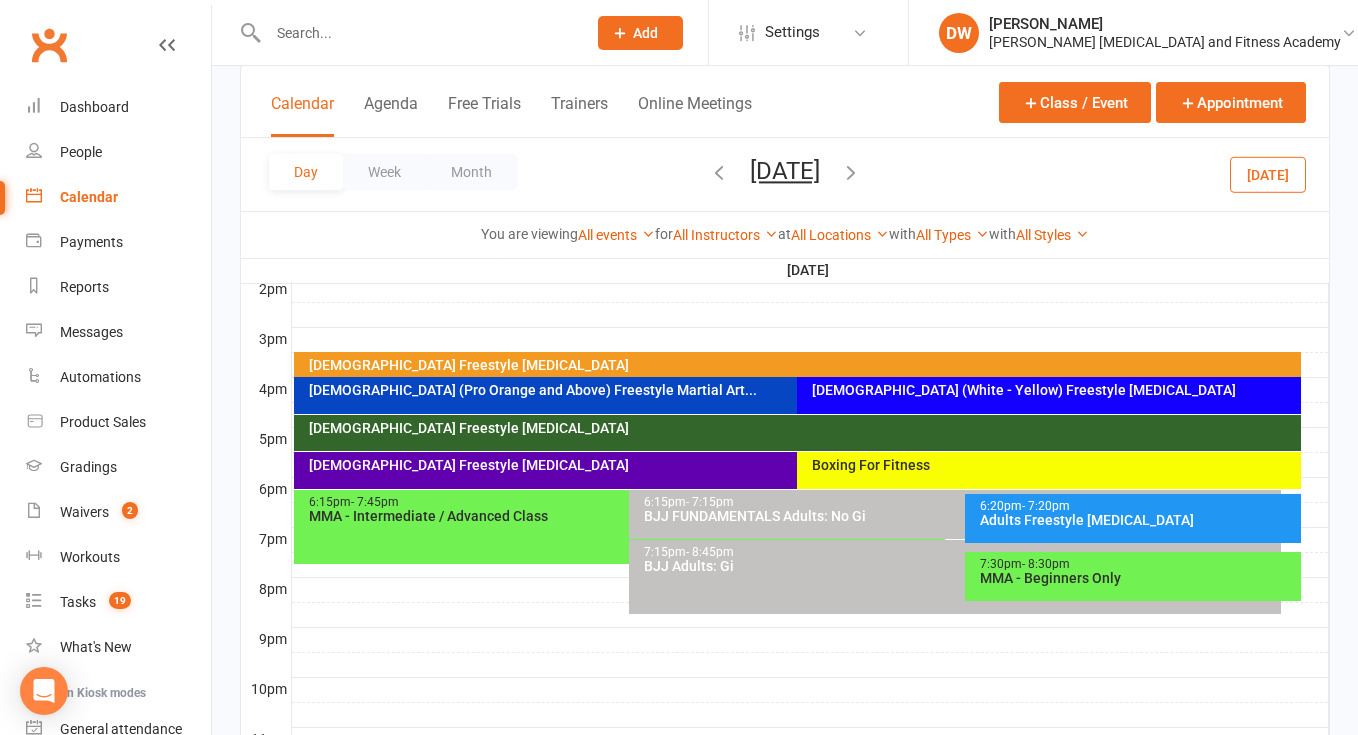 click at bounding box center (719, 172) 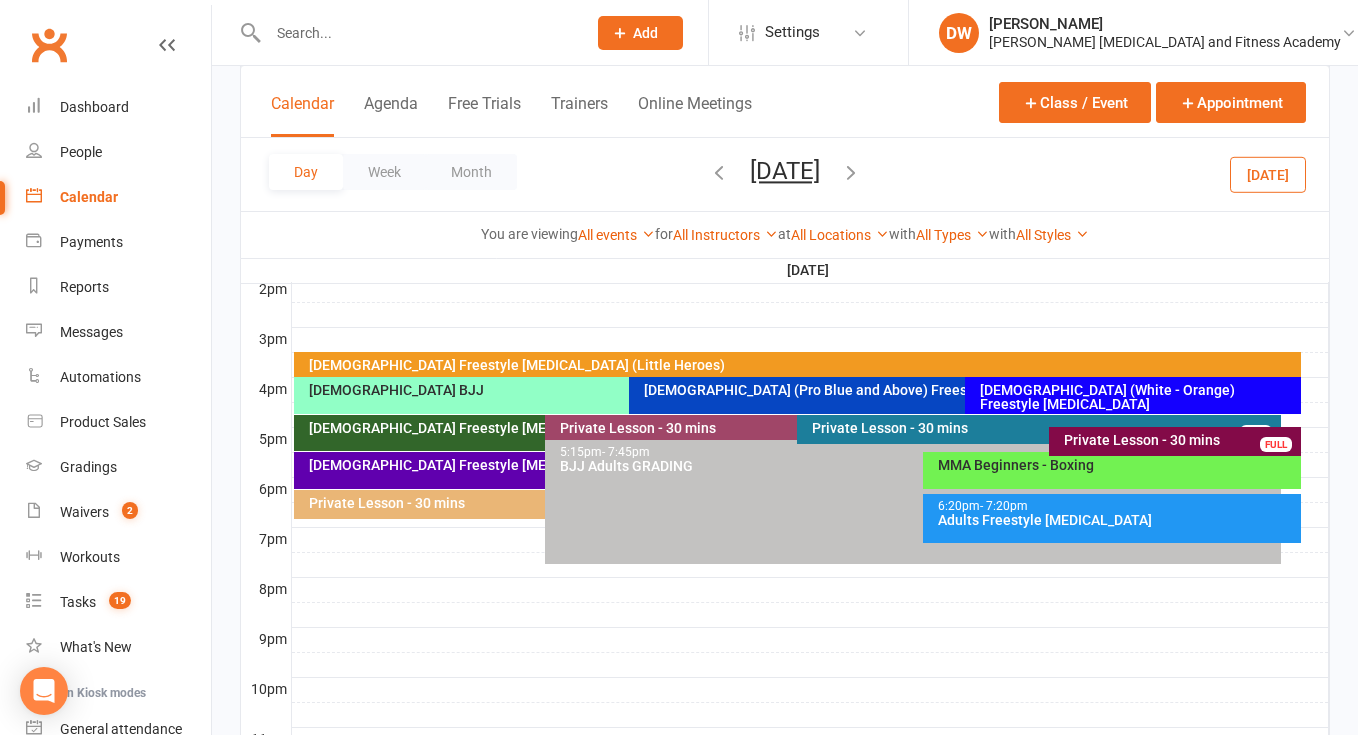 click at bounding box center (719, 172) 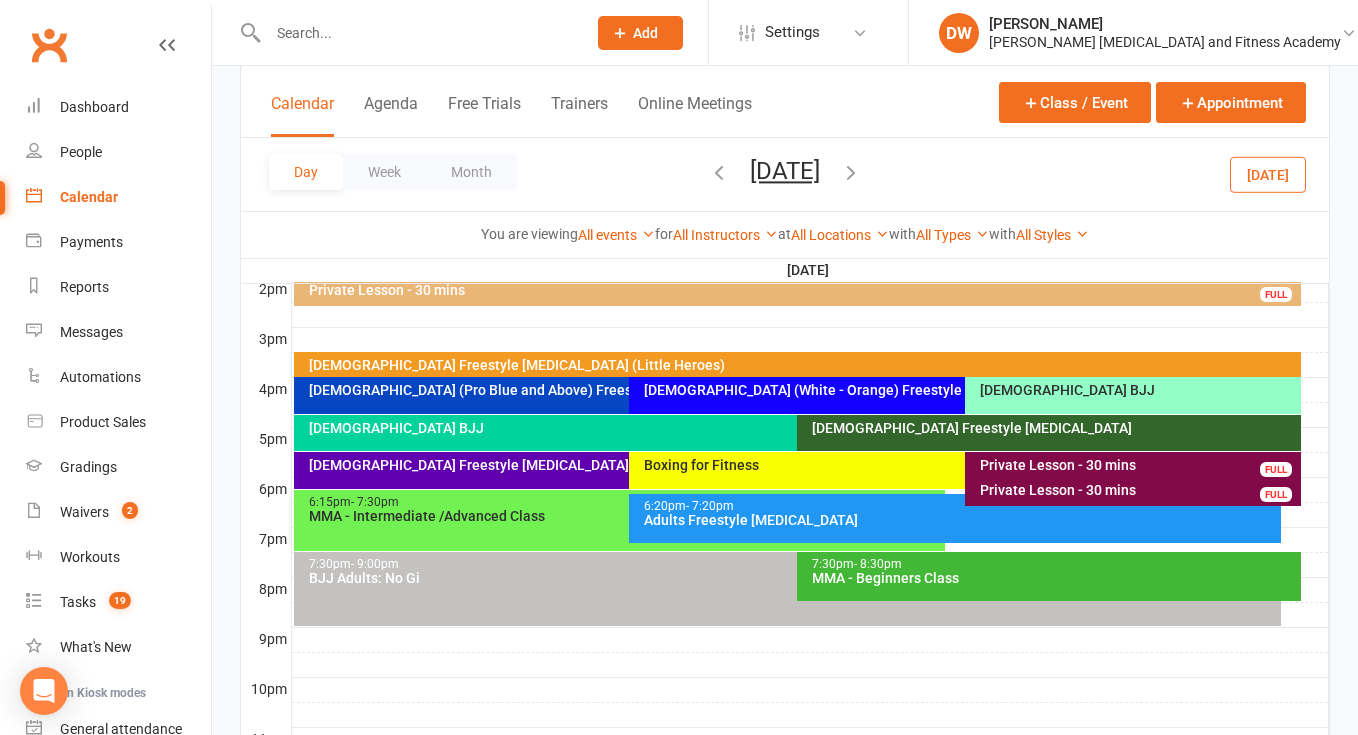click at bounding box center (719, 172) 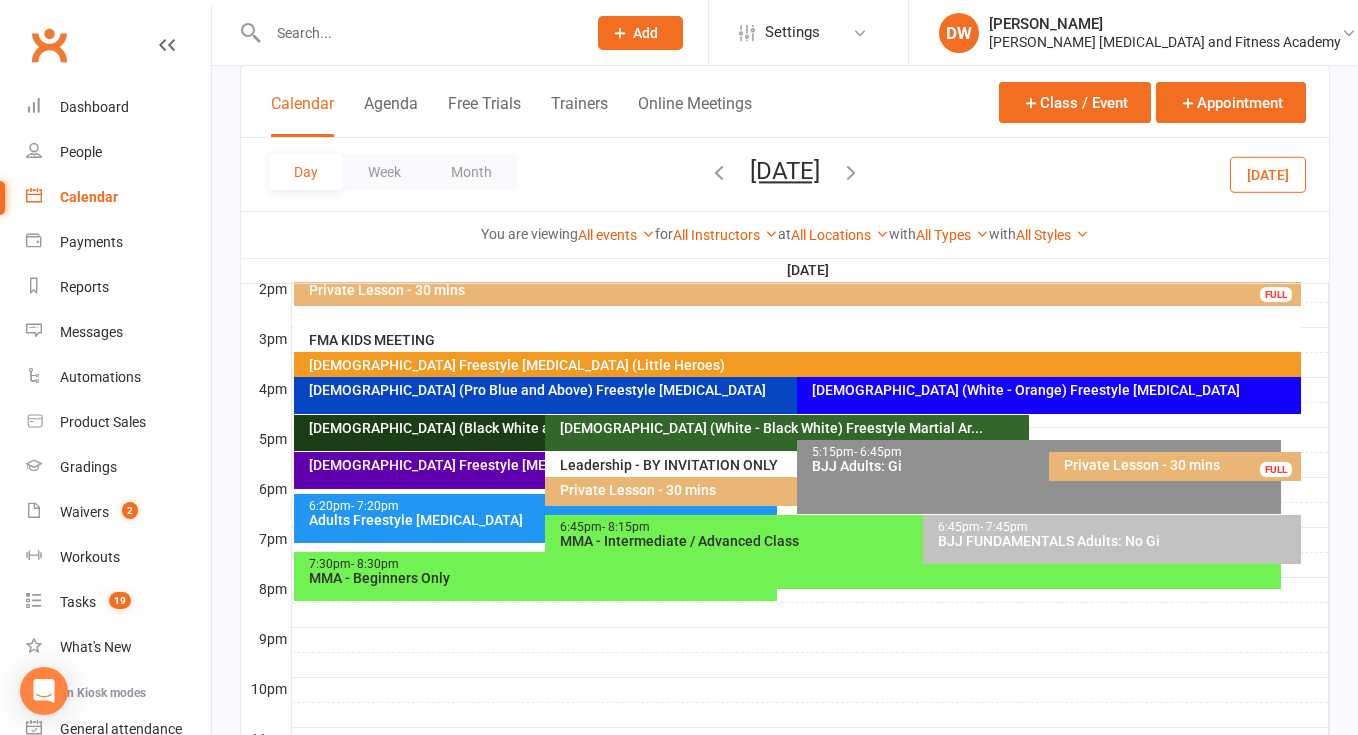 click at bounding box center [719, 172] 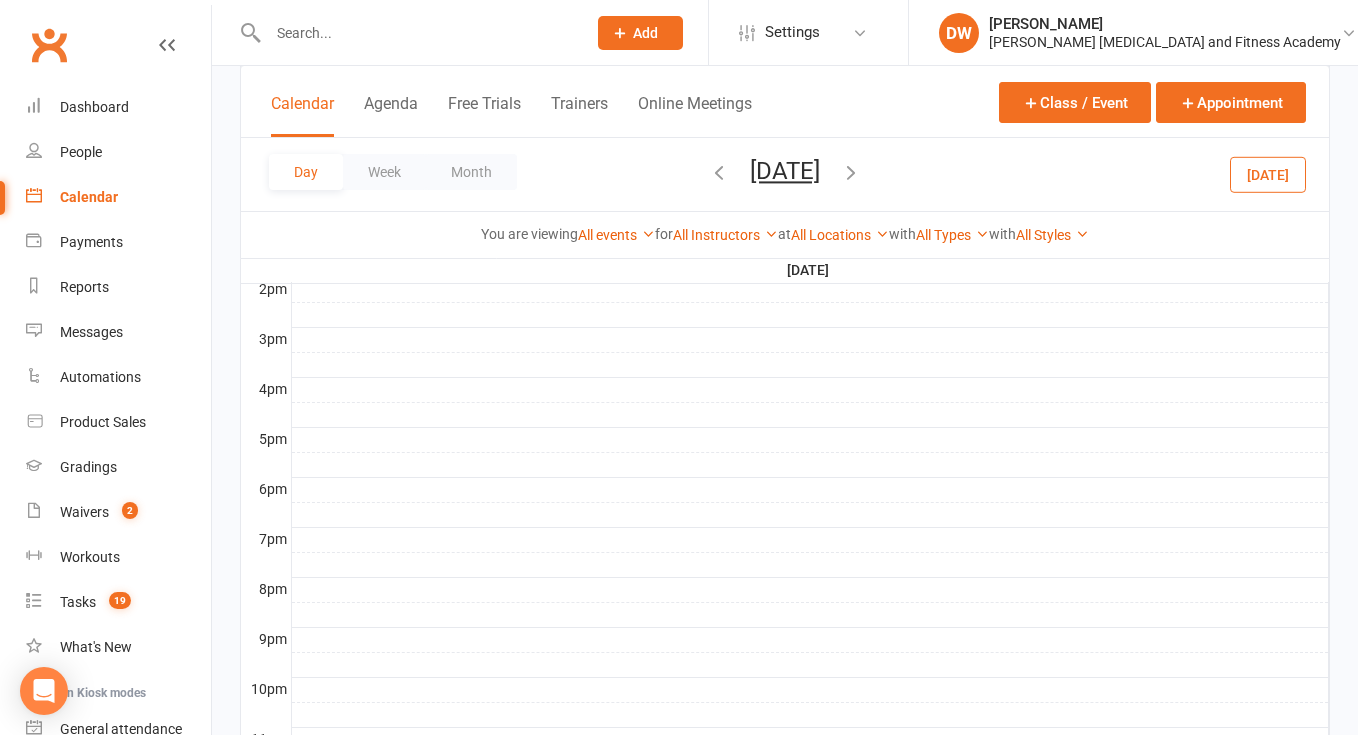 click at bounding box center (719, 172) 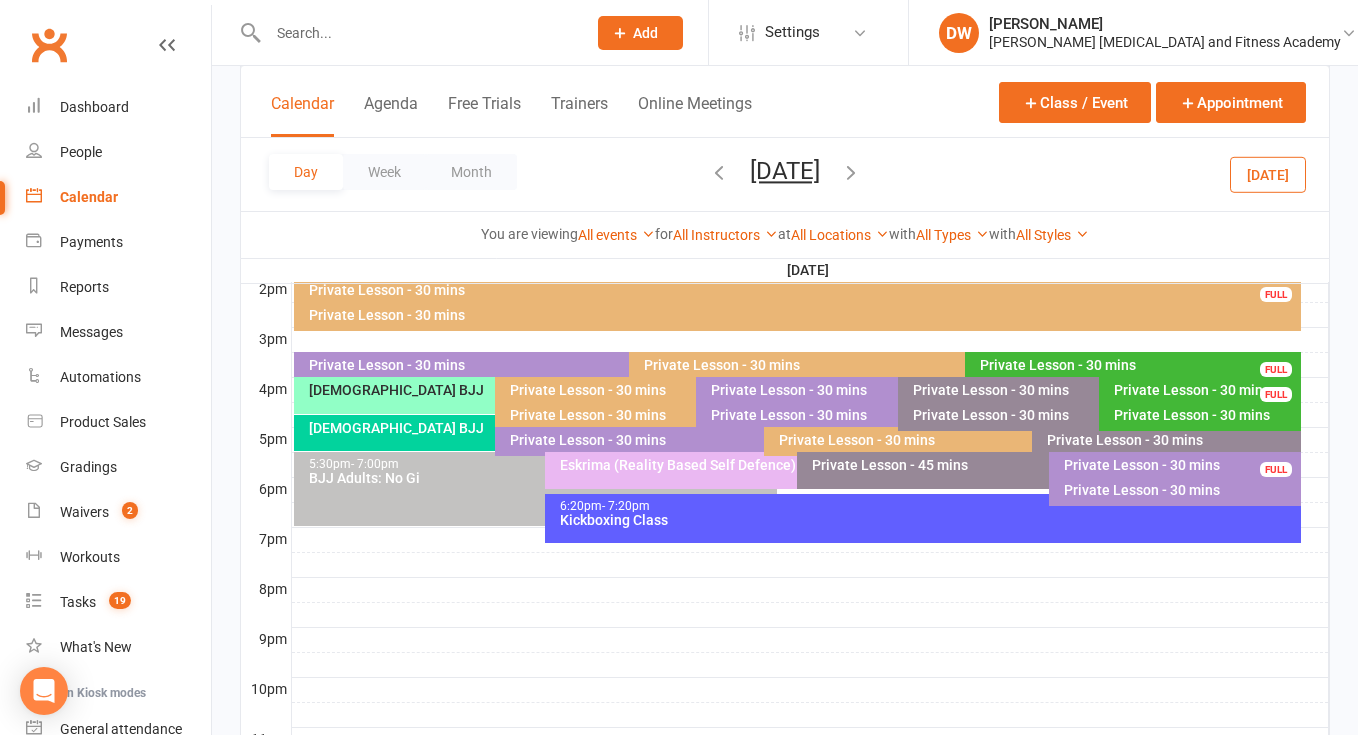 click on "Day Week Month [DATE]
[DATE]
Sun Mon Tue Wed Thu Fri Sat
29
30
01
02
03
04
05
06
07
08
09
10
11
12
13
14
15
16
17
18
19
20
21
22
23
24
25
26
27
28
29
30
31
01
02
03" at bounding box center (785, 174) 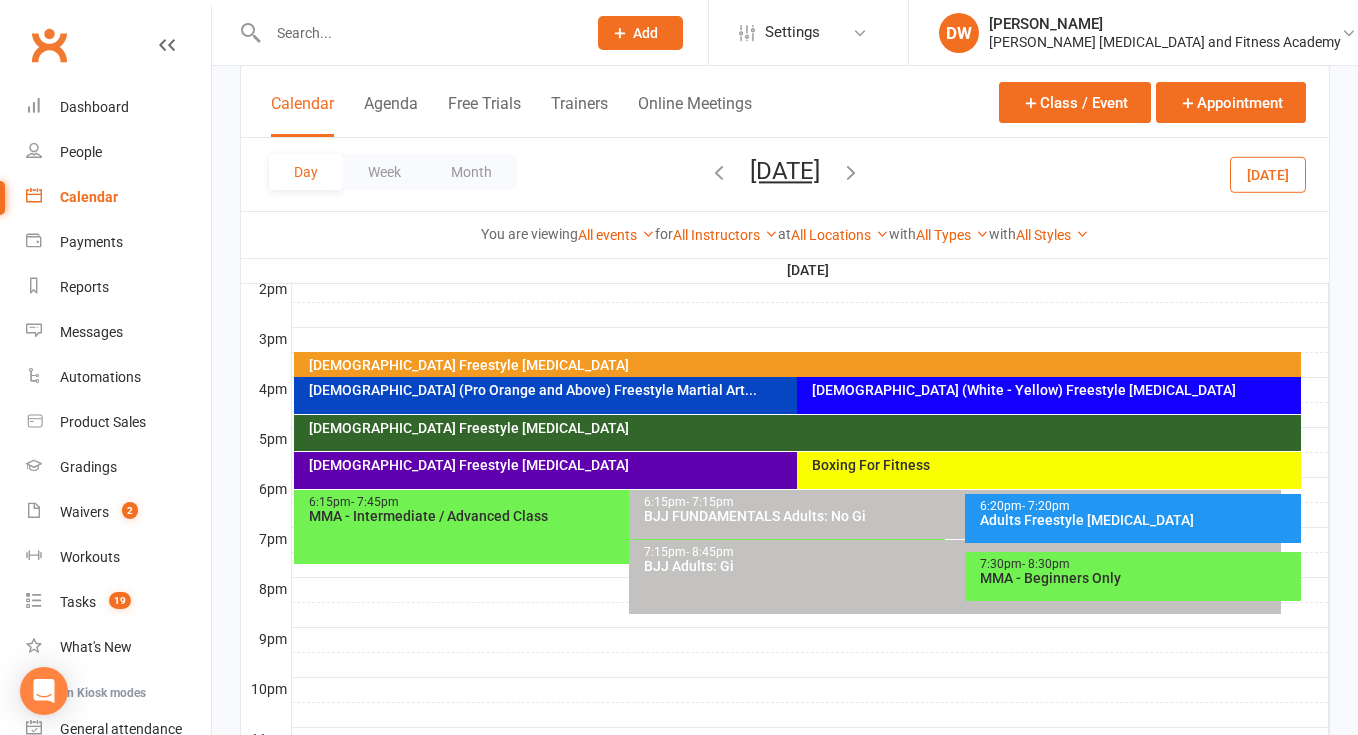 click on "6:20pm  - 7:20pm Adults Freestyle [MEDICAL_DATA]" at bounding box center (1133, 518) 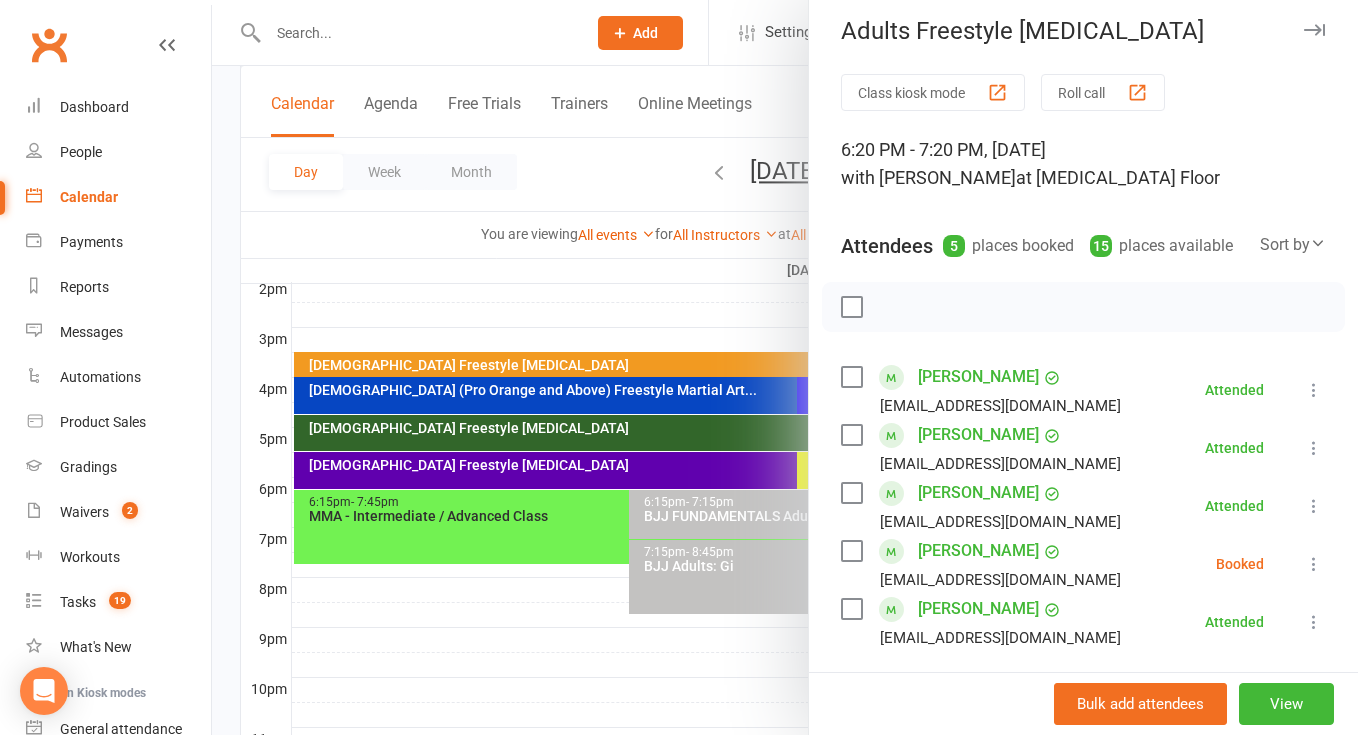 scroll, scrollTop: 6, scrollLeft: 0, axis: vertical 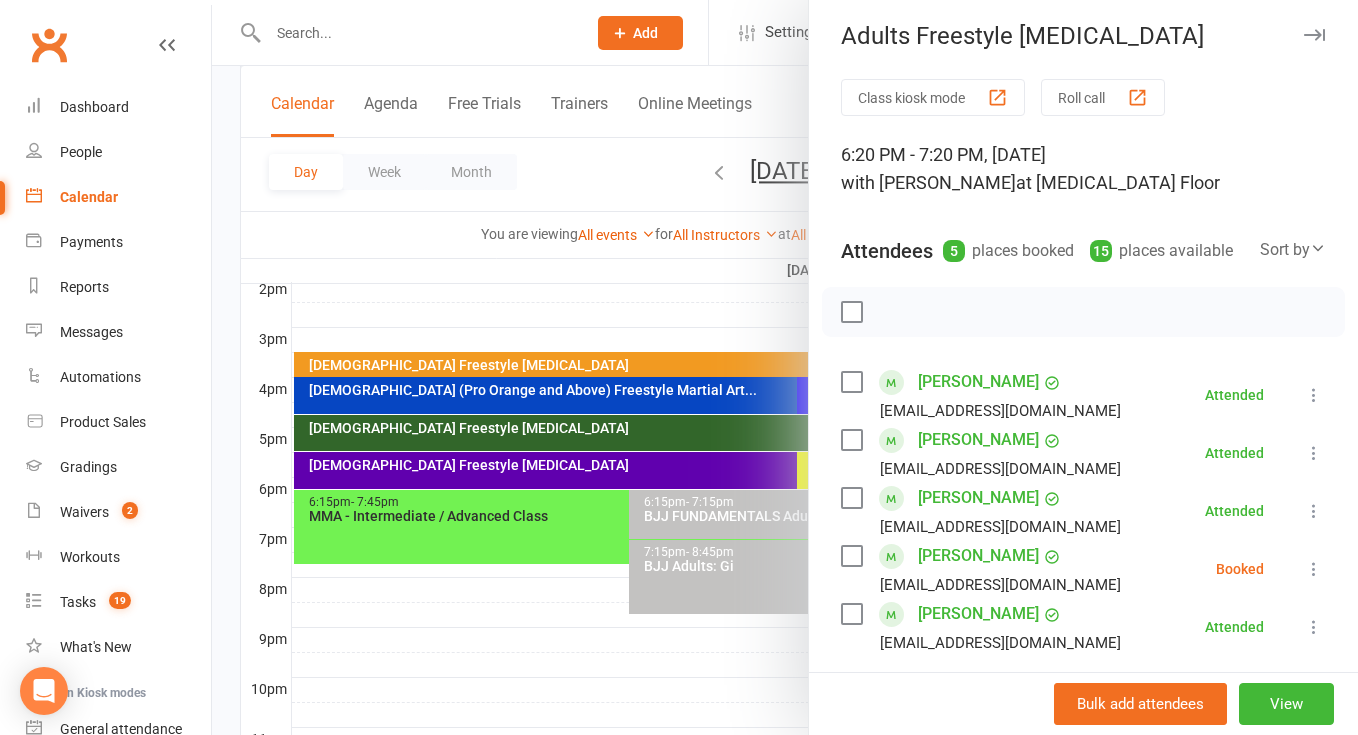 click at bounding box center (1314, 35) 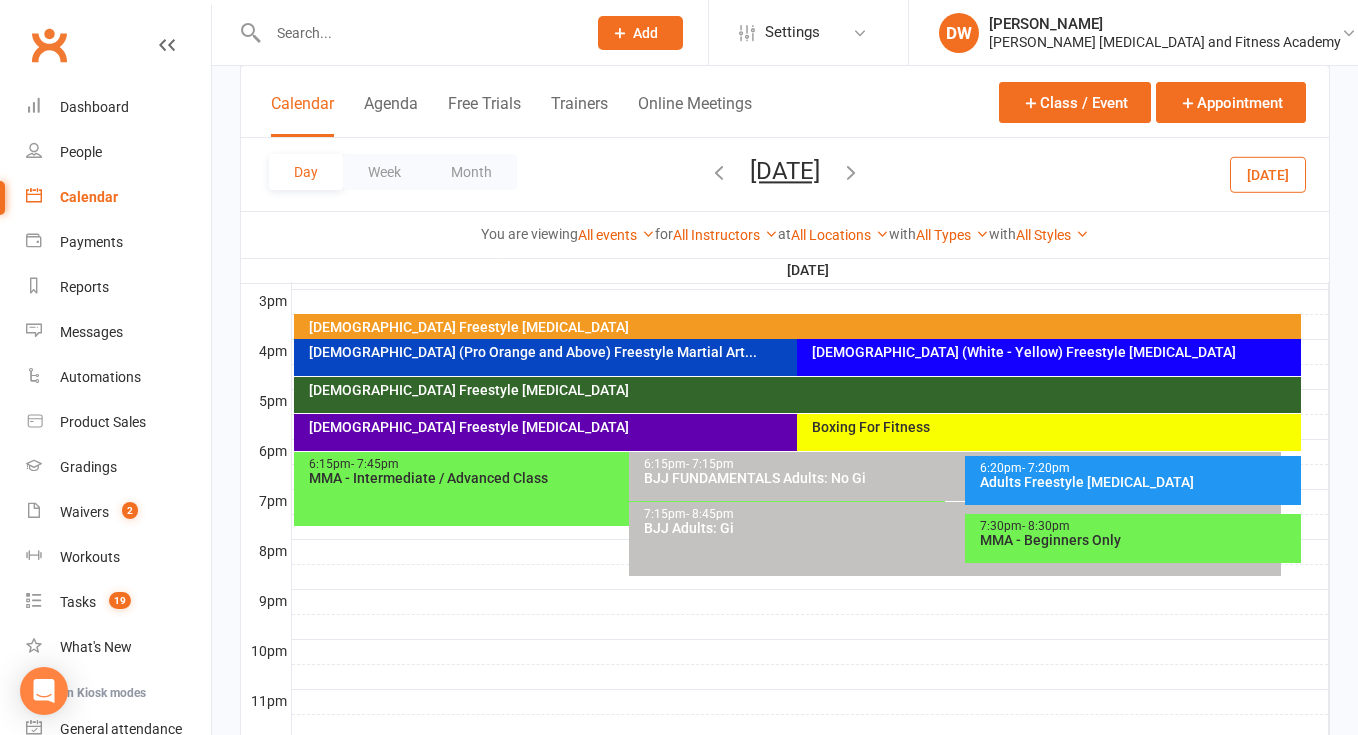 scroll, scrollTop: 864, scrollLeft: 0, axis: vertical 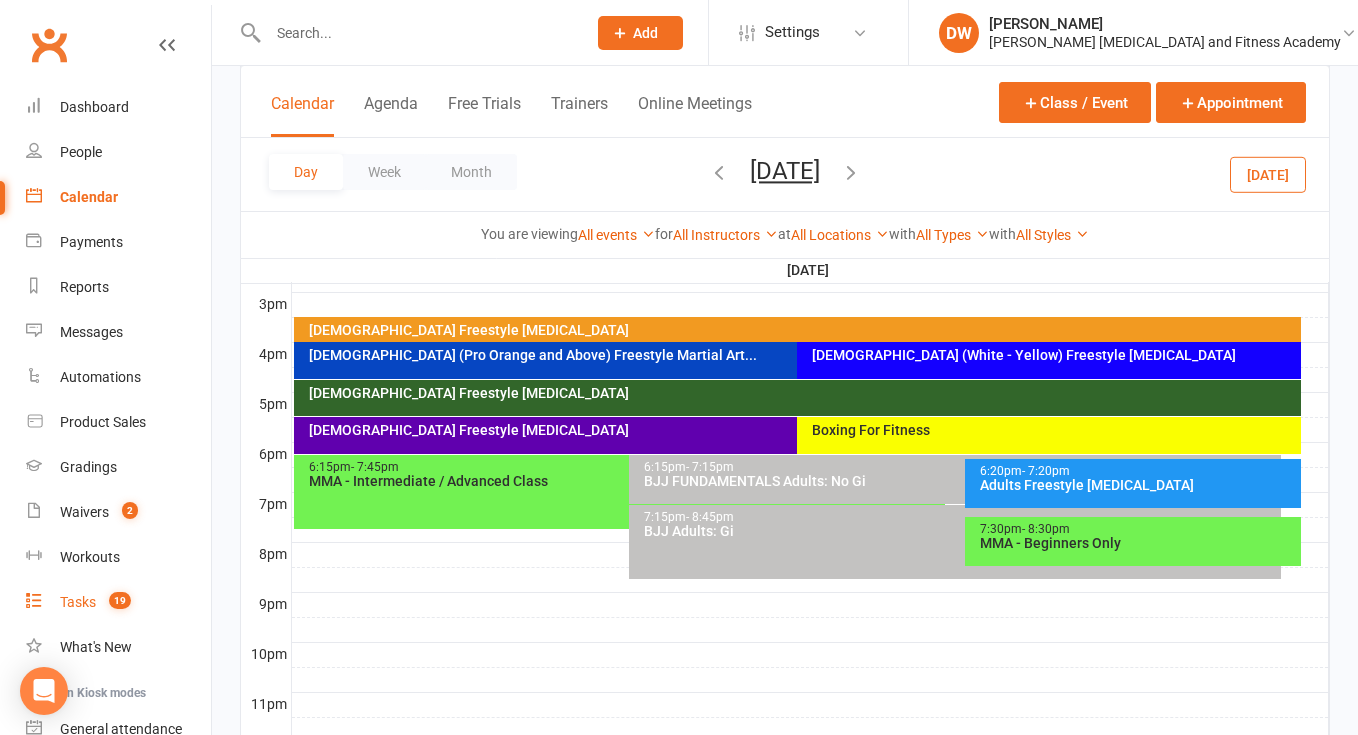 click on "Tasks   19" at bounding box center (118, 602) 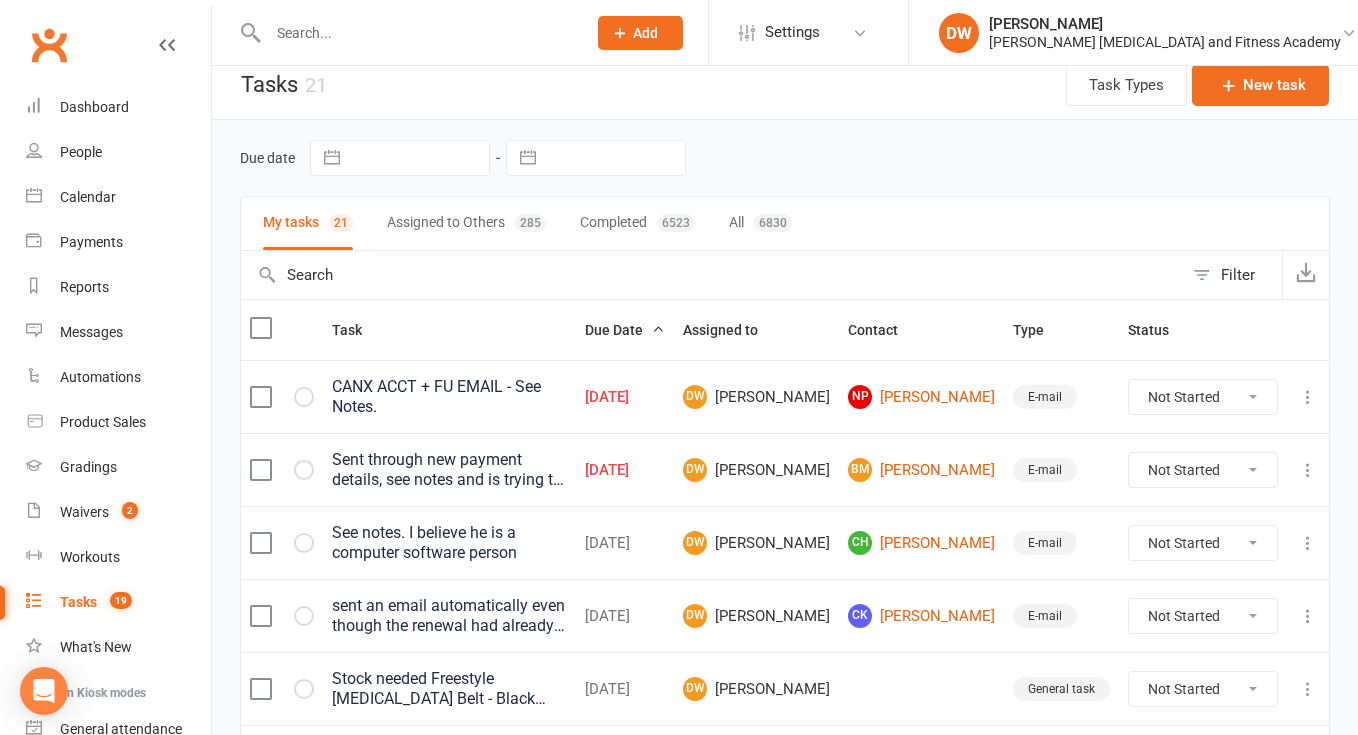 scroll, scrollTop: 16, scrollLeft: 0, axis: vertical 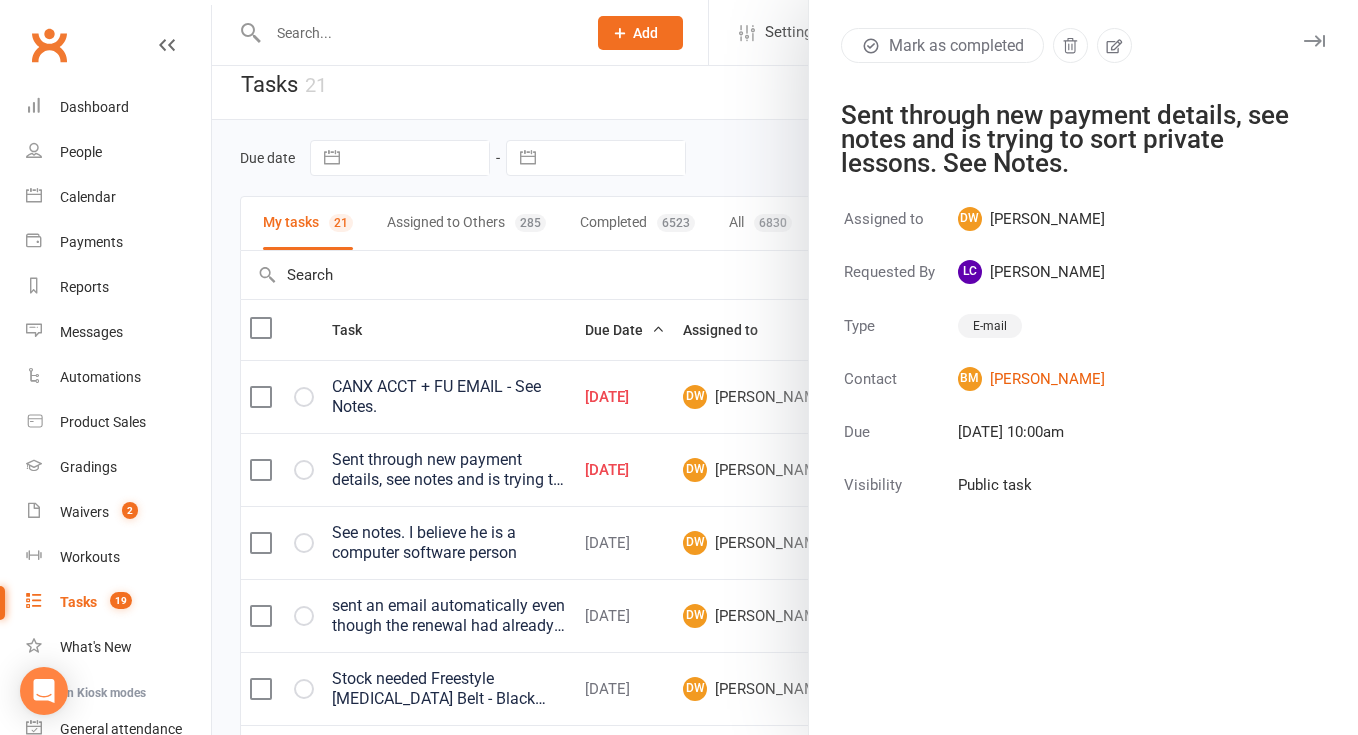 click at bounding box center (785, 367) 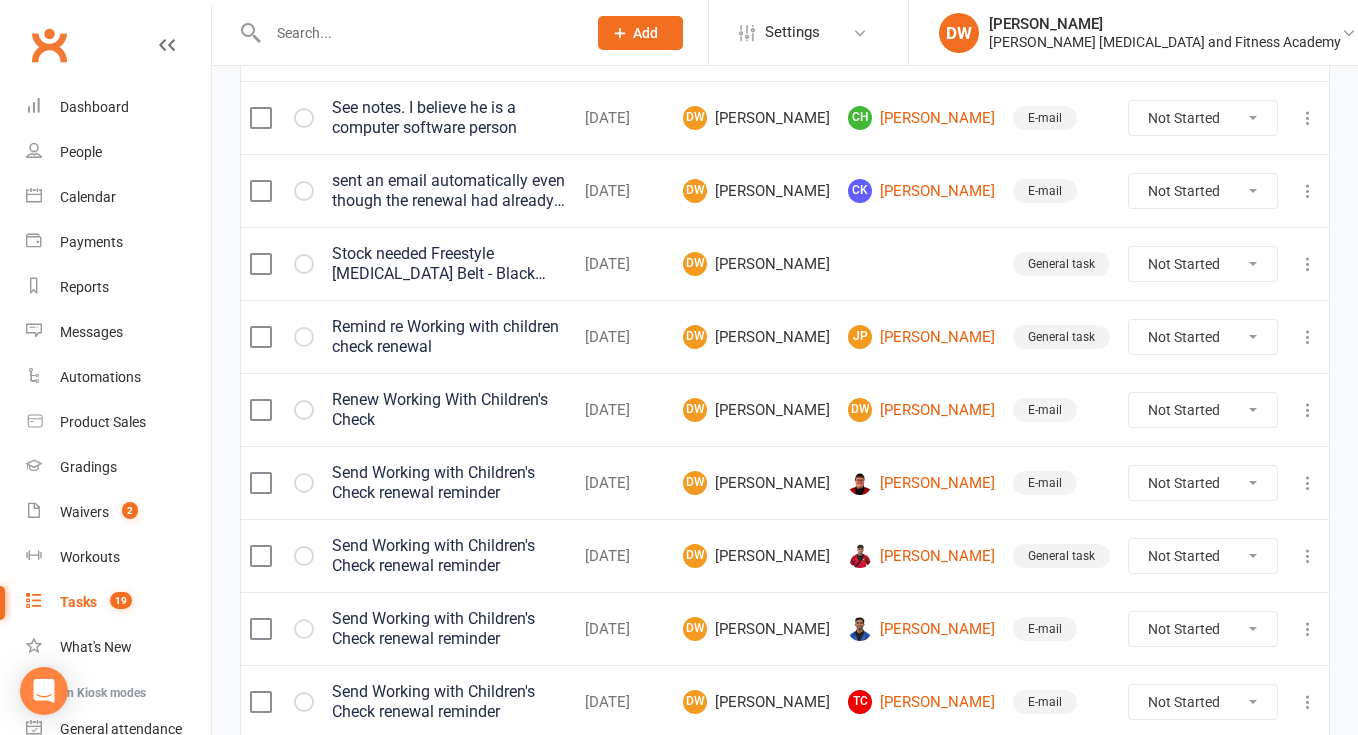 scroll, scrollTop: 439, scrollLeft: 0, axis: vertical 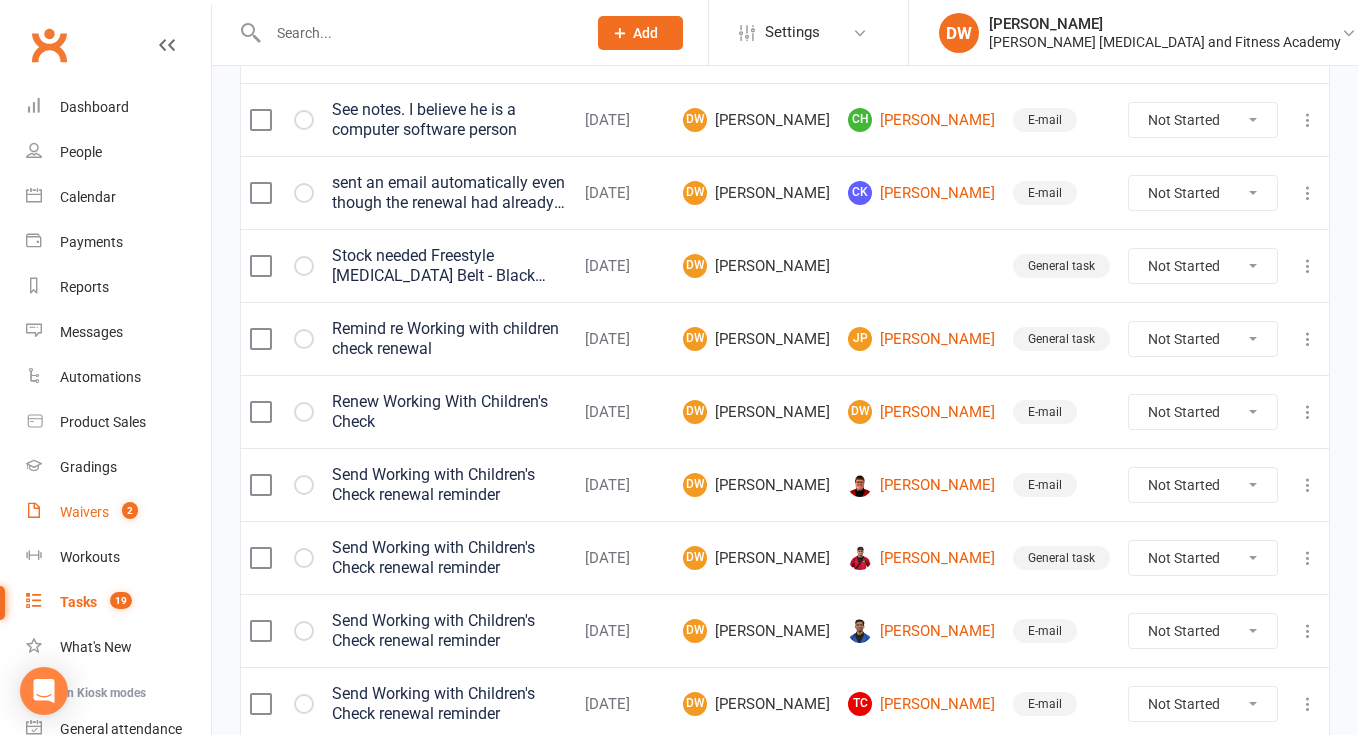 click on "Waivers   2" at bounding box center (118, 512) 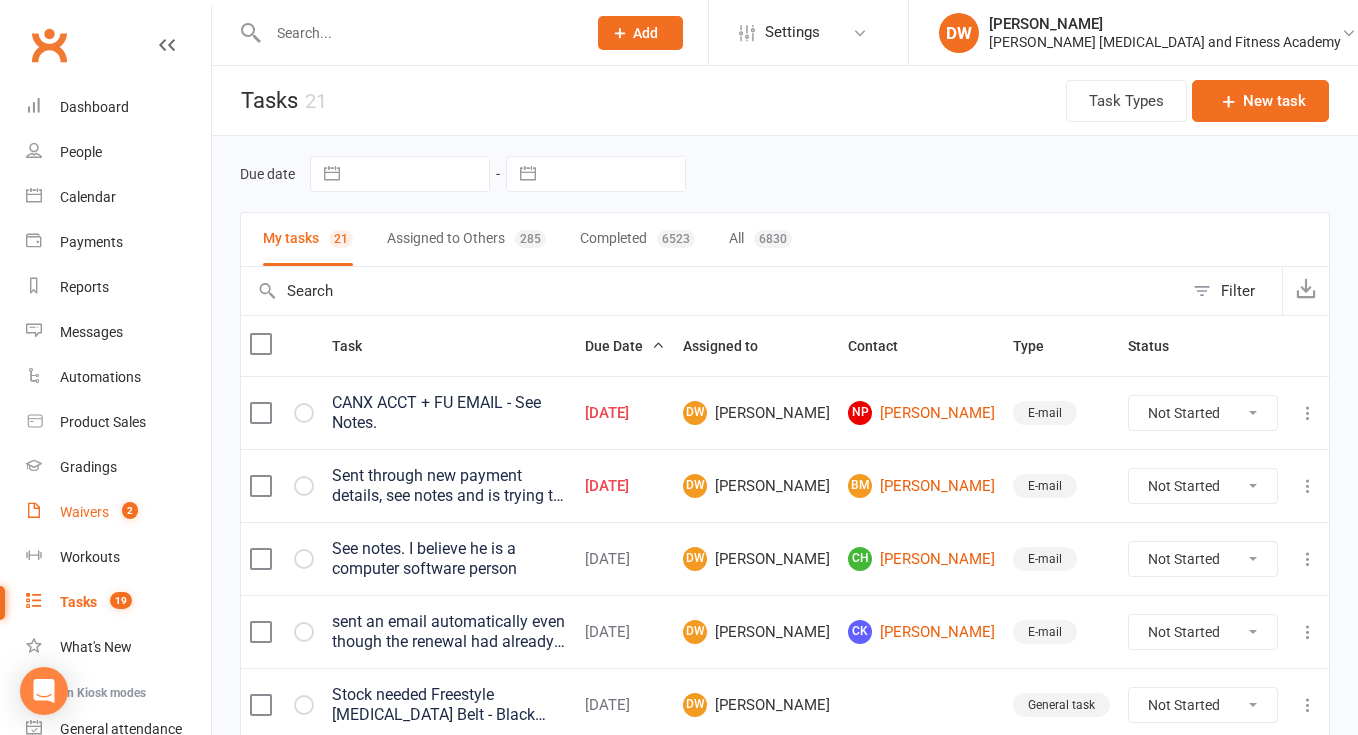select on "100" 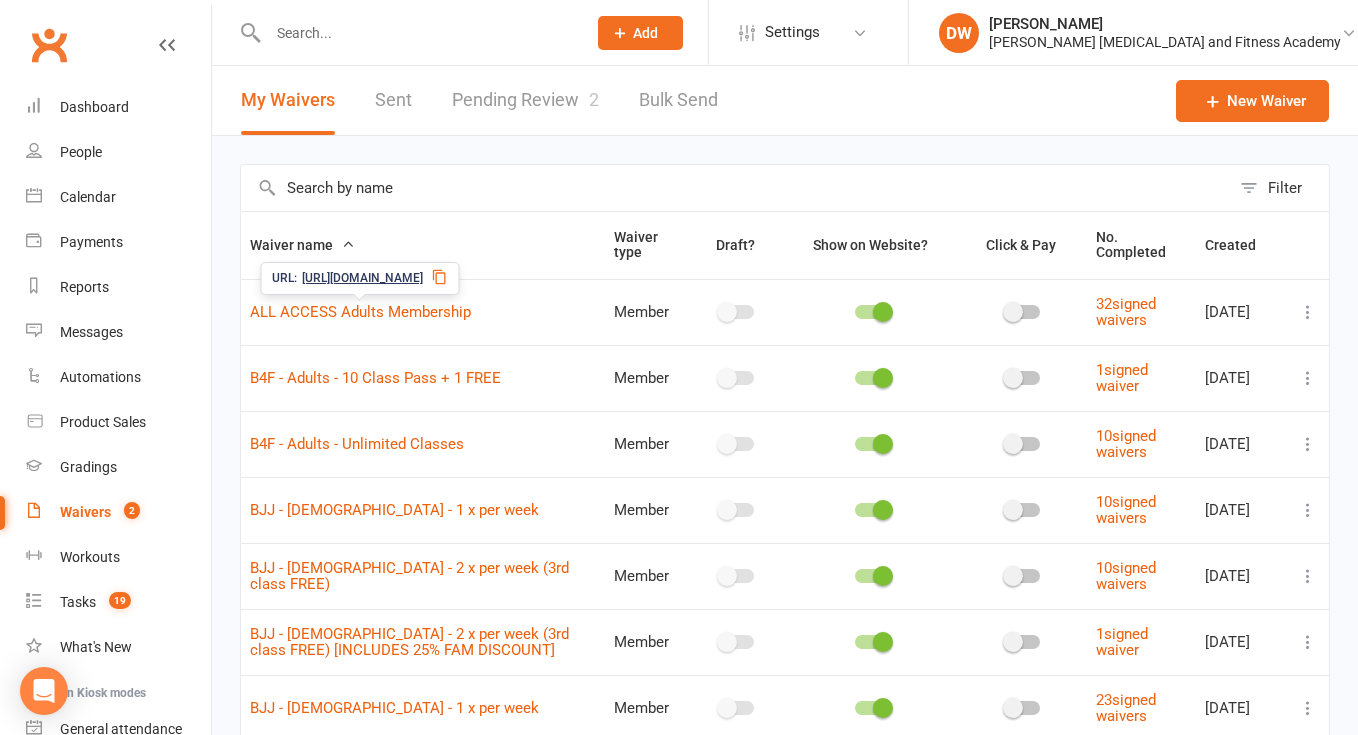 scroll, scrollTop: 0, scrollLeft: 0, axis: both 